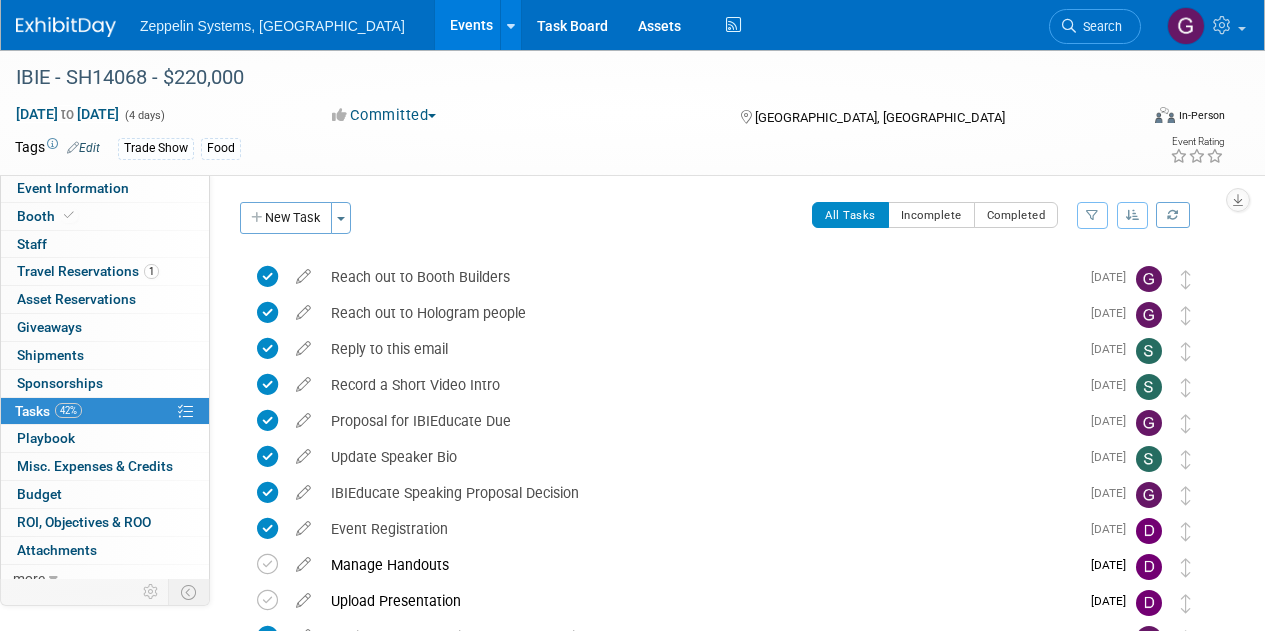 scroll, scrollTop: 415, scrollLeft: 0, axis: vertical 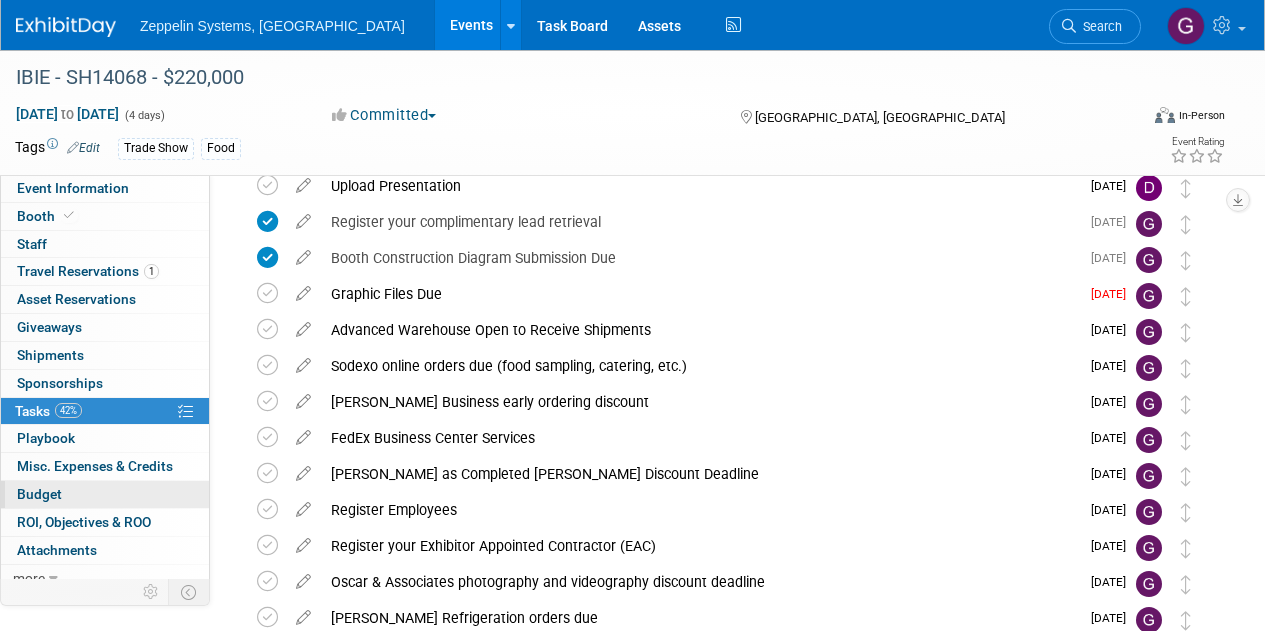 click on "Budget" at bounding box center (105, 494) 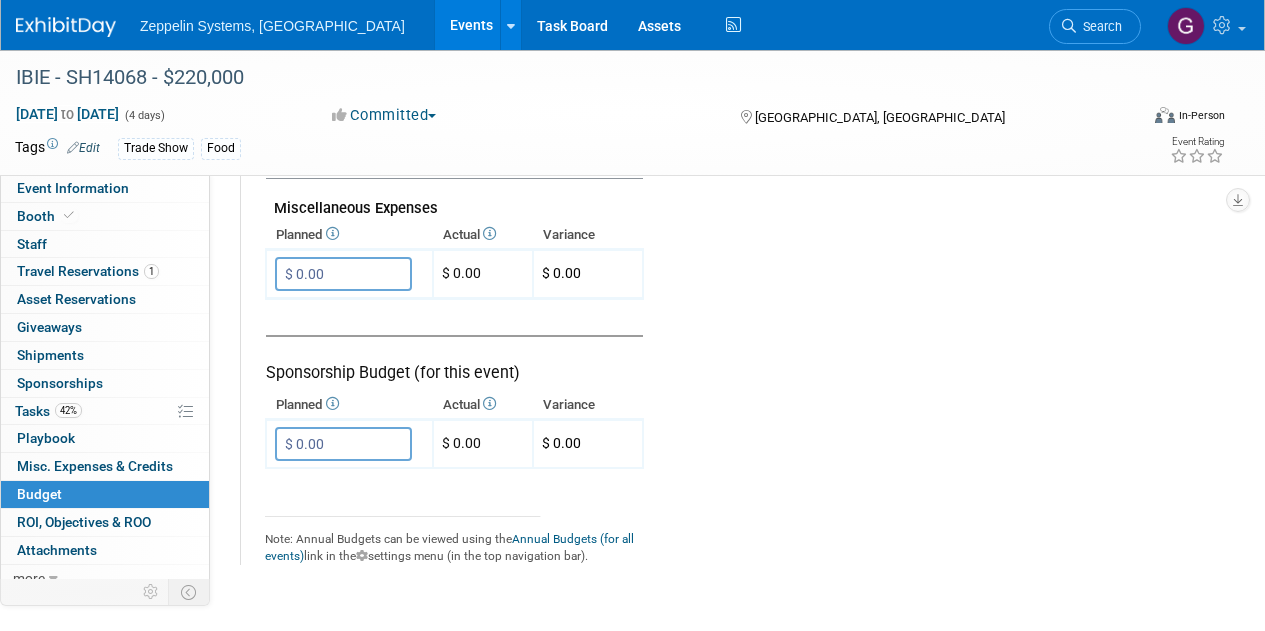 scroll, scrollTop: 1482, scrollLeft: 0, axis: vertical 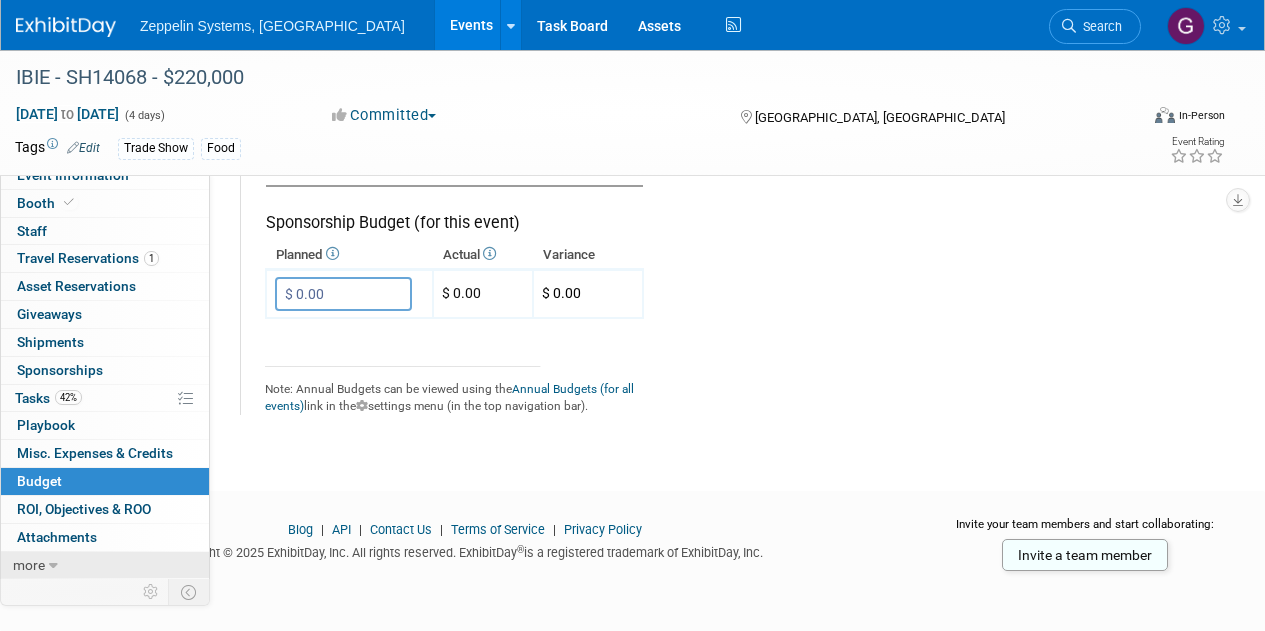 click on "more" at bounding box center (105, 565) 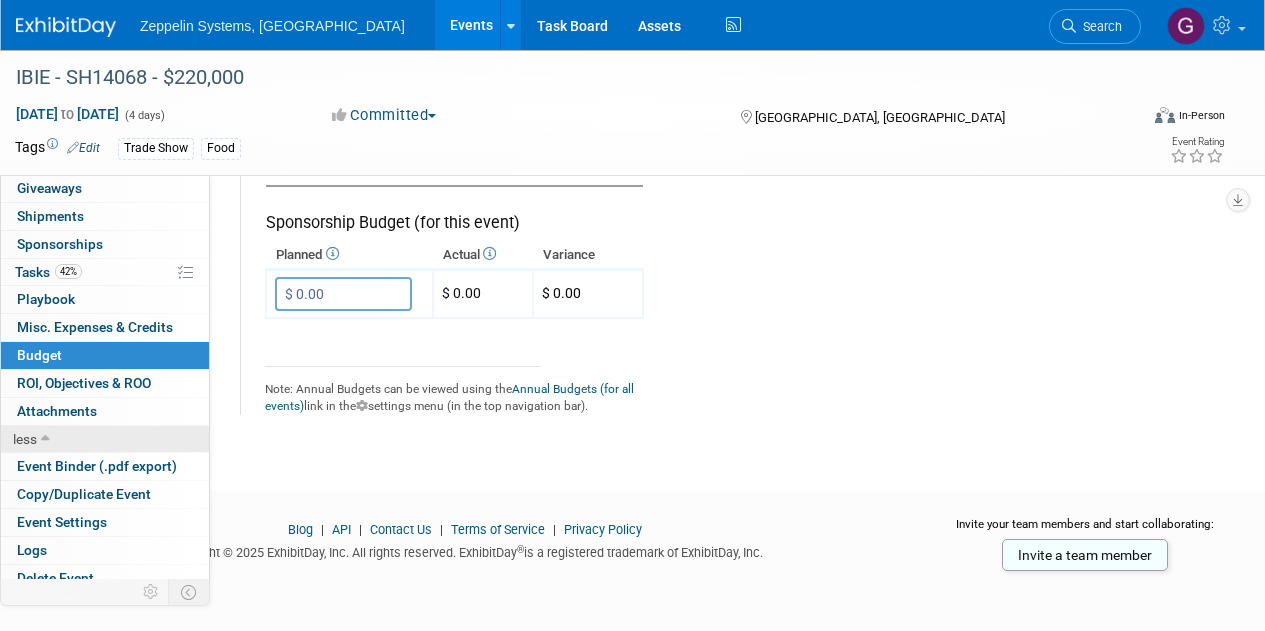 scroll, scrollTop: 152, scrollLeft: 0, axis: vertical 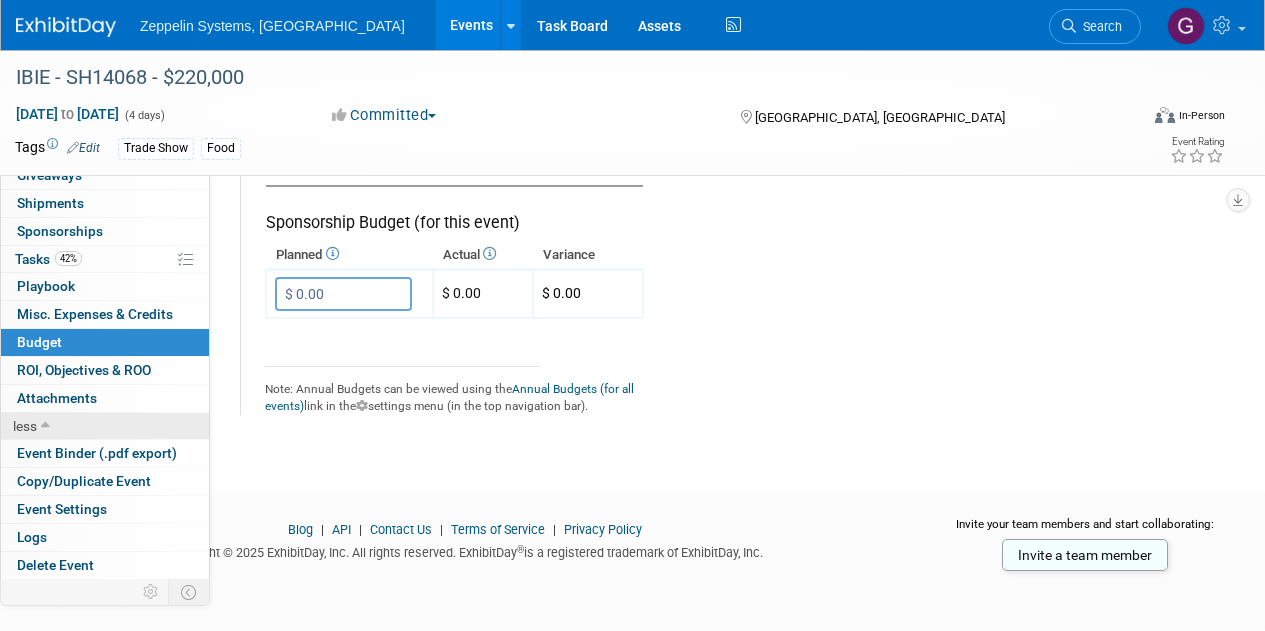 click on "less" at bounding box center (105, 426) 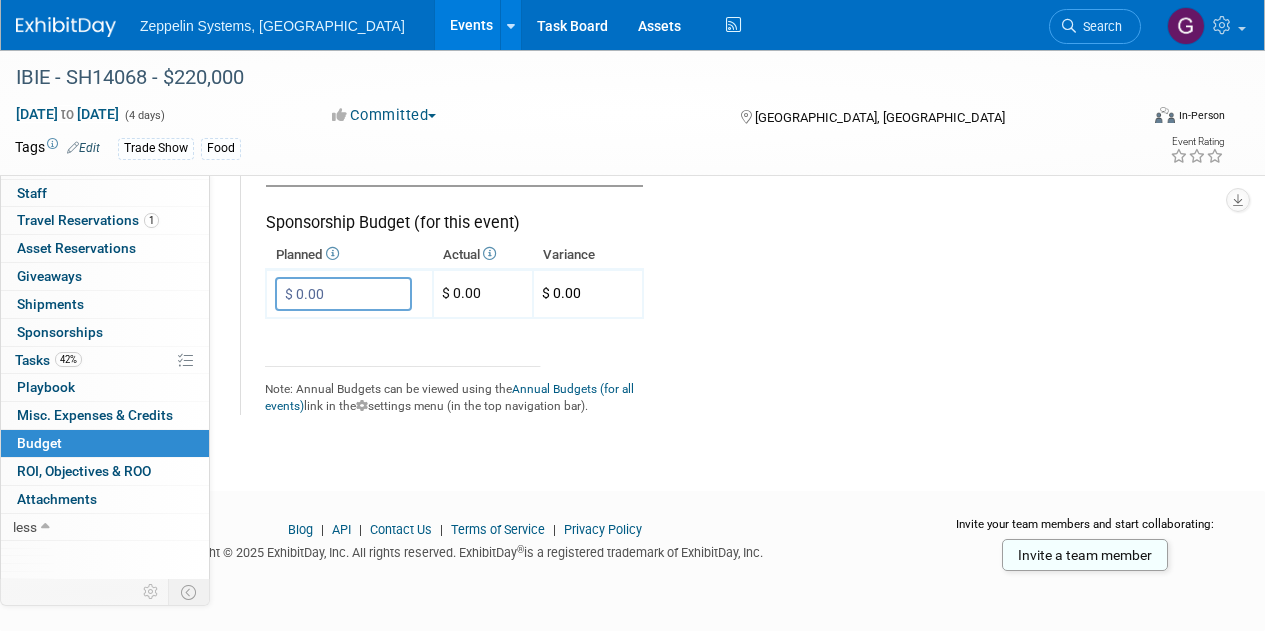 scroll, scrollTop: 13, scrollLeft: 0, axis: vertical 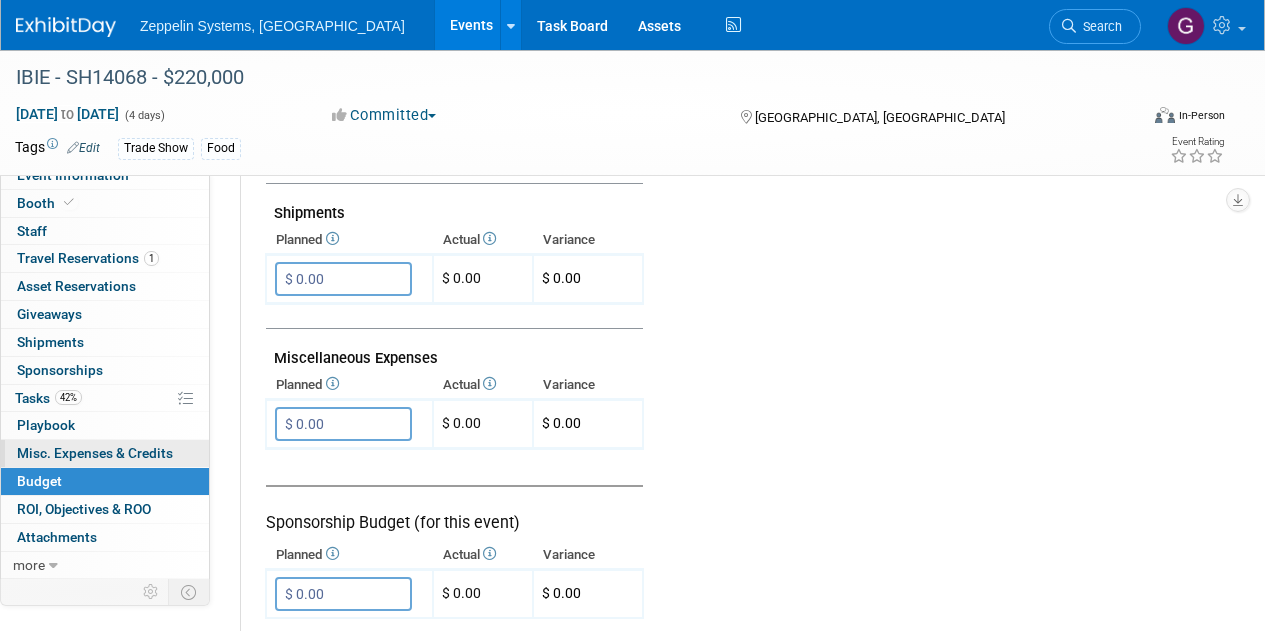 click on "Misc. Expenses & Credits 0" at bounding box center (95, 453) 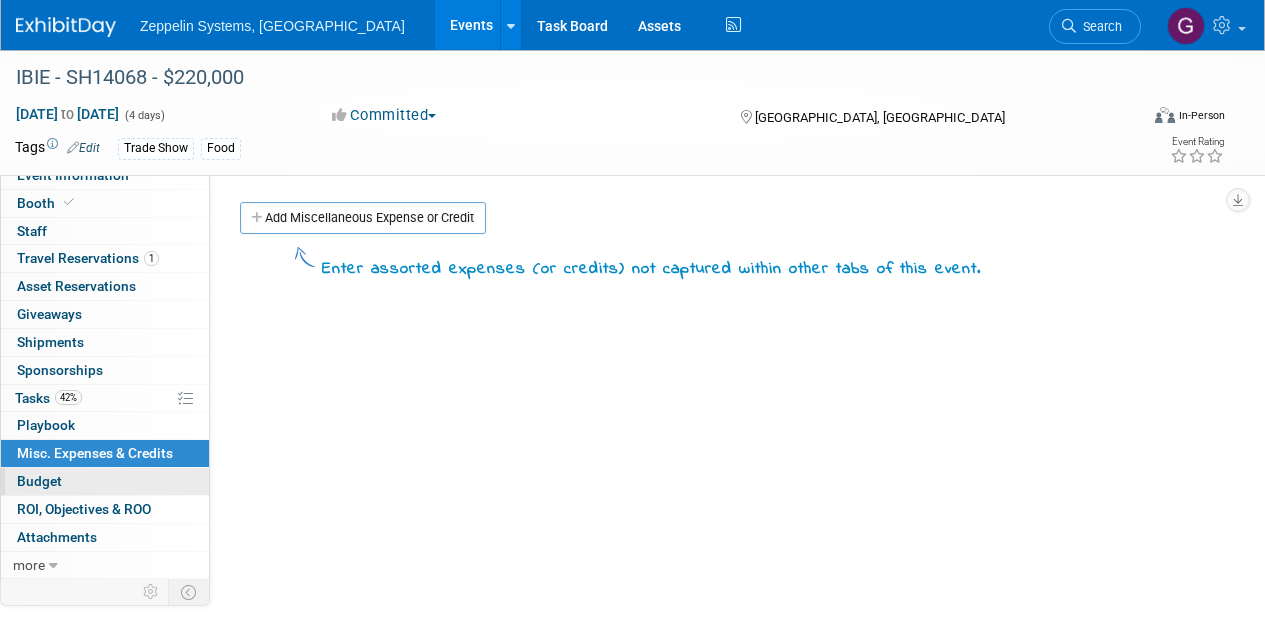 click on "Budget" at bounding box center [105, 481] 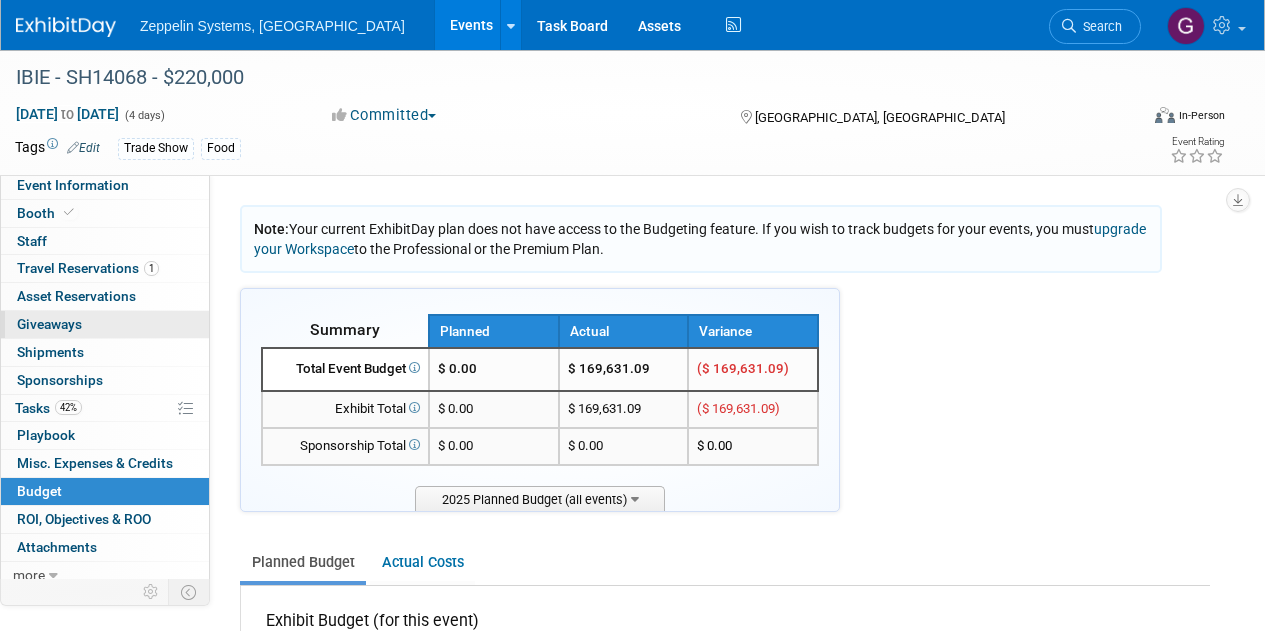 scroll, scrollTop: 0, scrollLeft: 0, axis: both 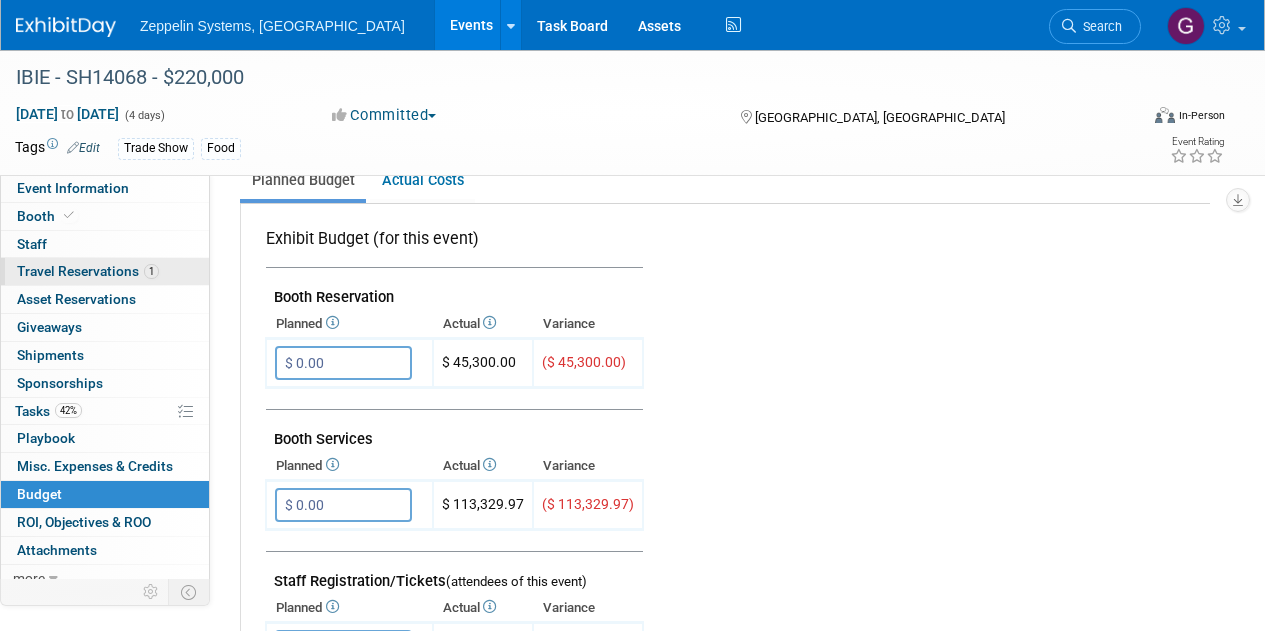 click on "Travel Reservations 1" at bounding box center (88, 271) 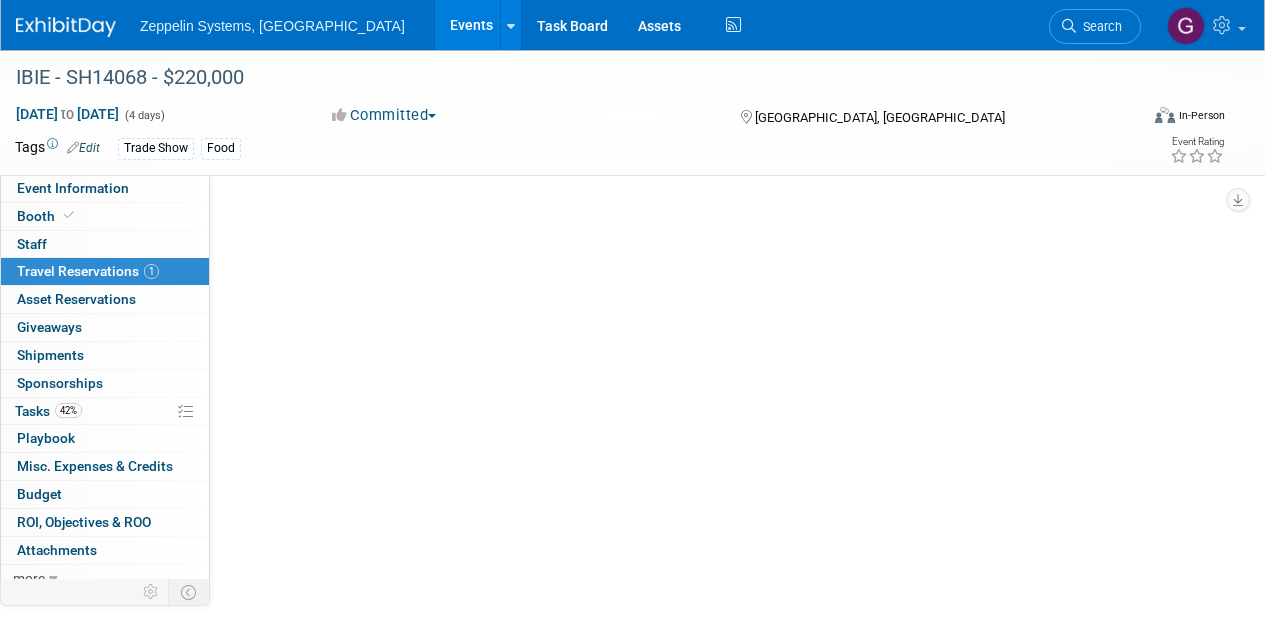 scroll, scrollTop: 0, scrollLeft: 0, axis: both 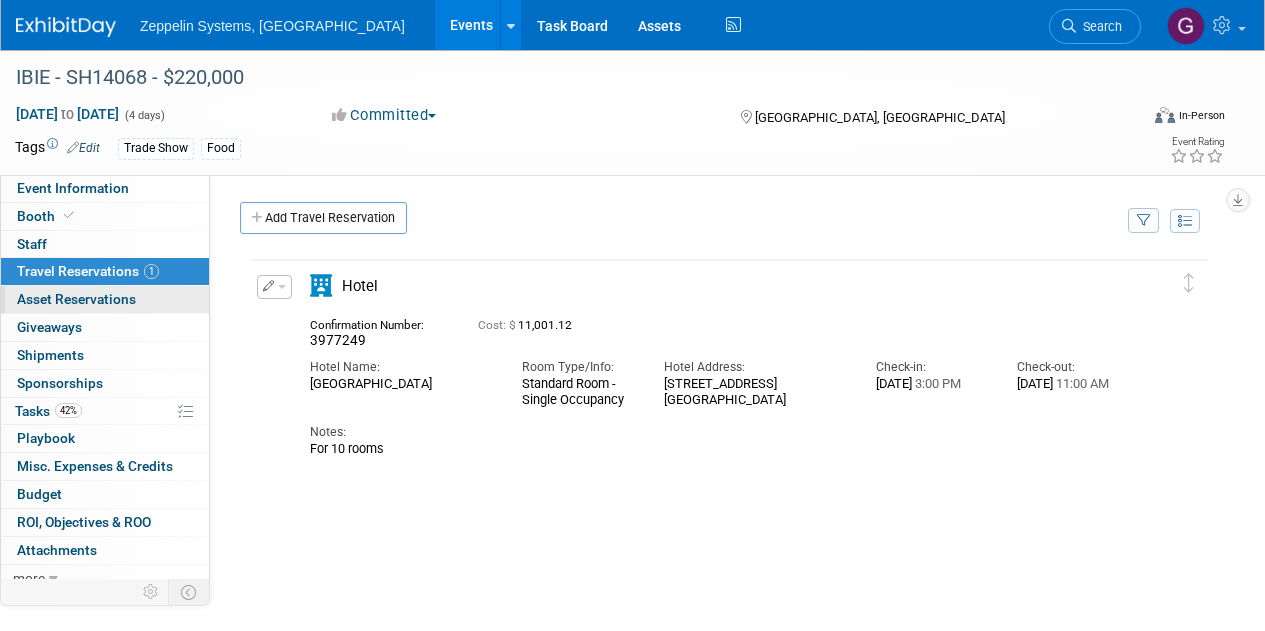 click on "Asset Reservations 0" at bounding box center [76, 299] 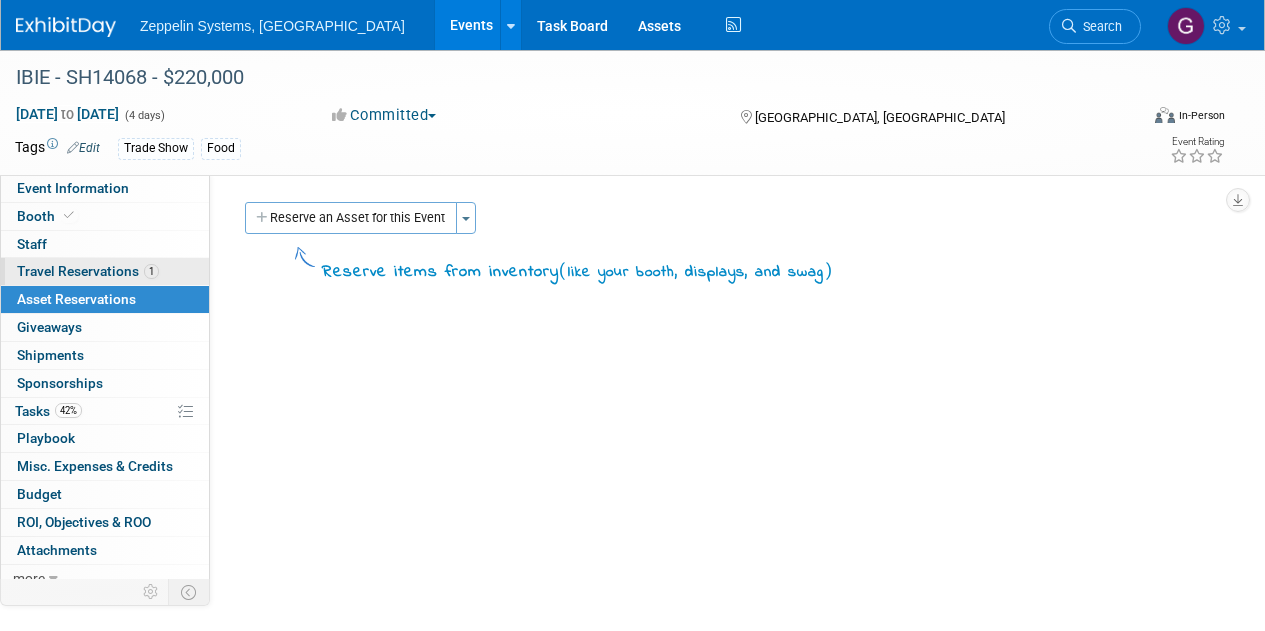 click on "Travel Reservations 1" at bounding box center [88, 271] 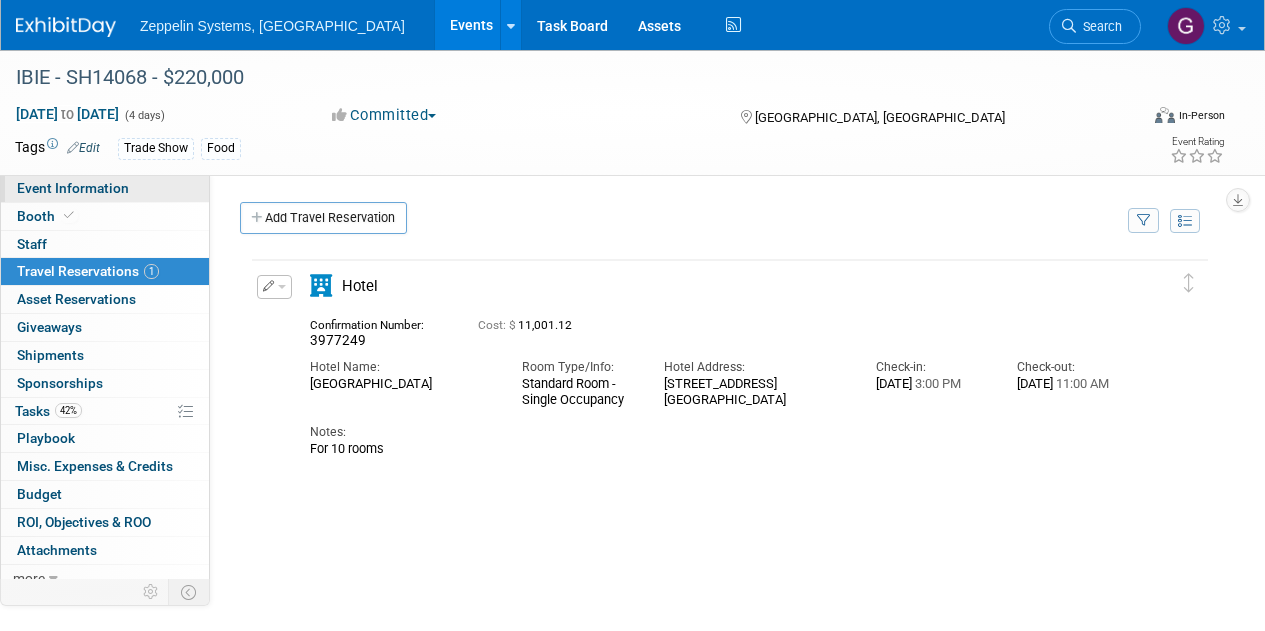 click on "Event Information" at bounding box center (105, 188) 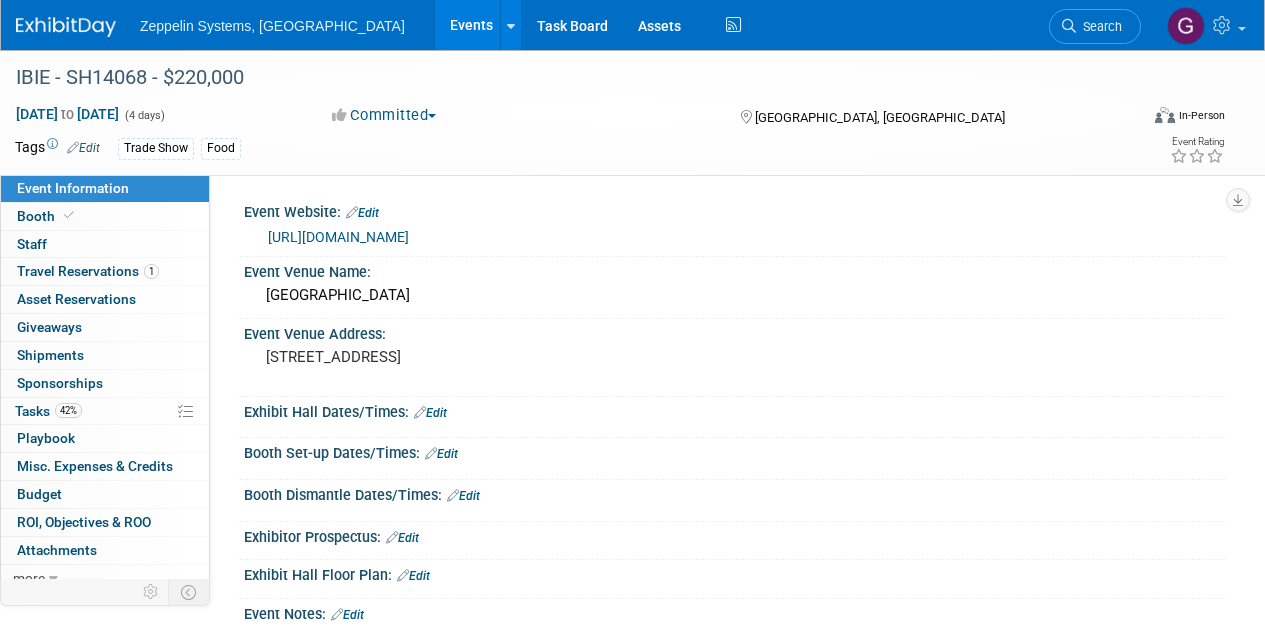 scroll, scrollTop: 340, scrollLeft: 0, axis: vertical 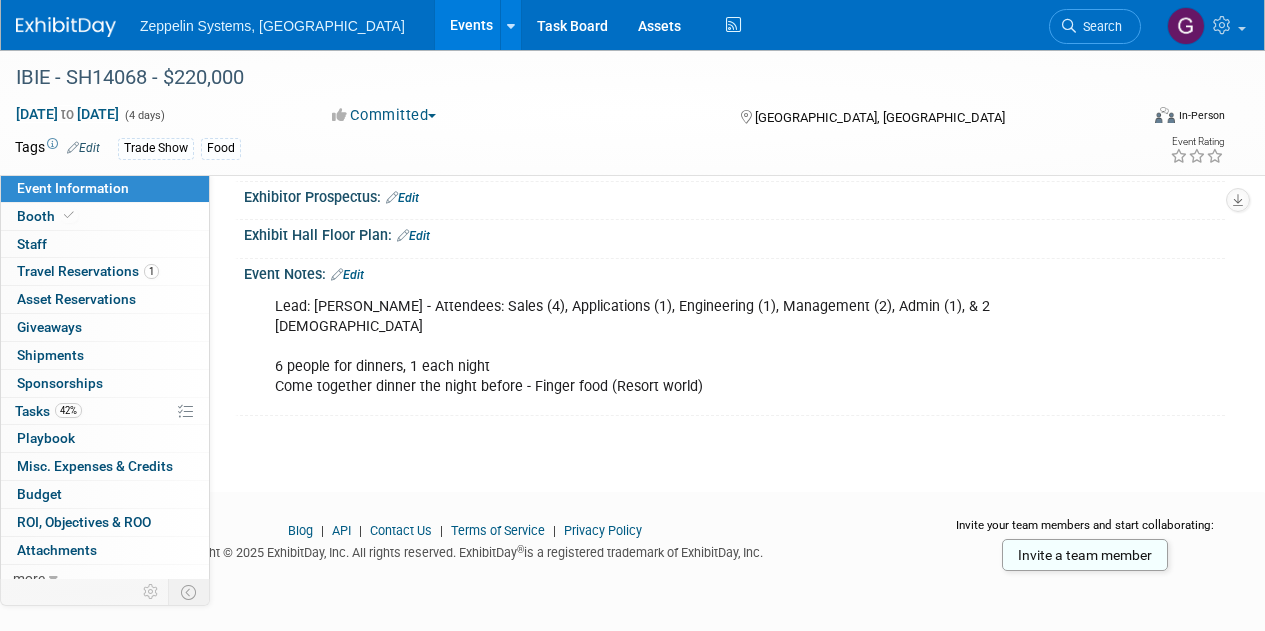 click on "Event Information
Event Info" at bounding box center (105, 189) 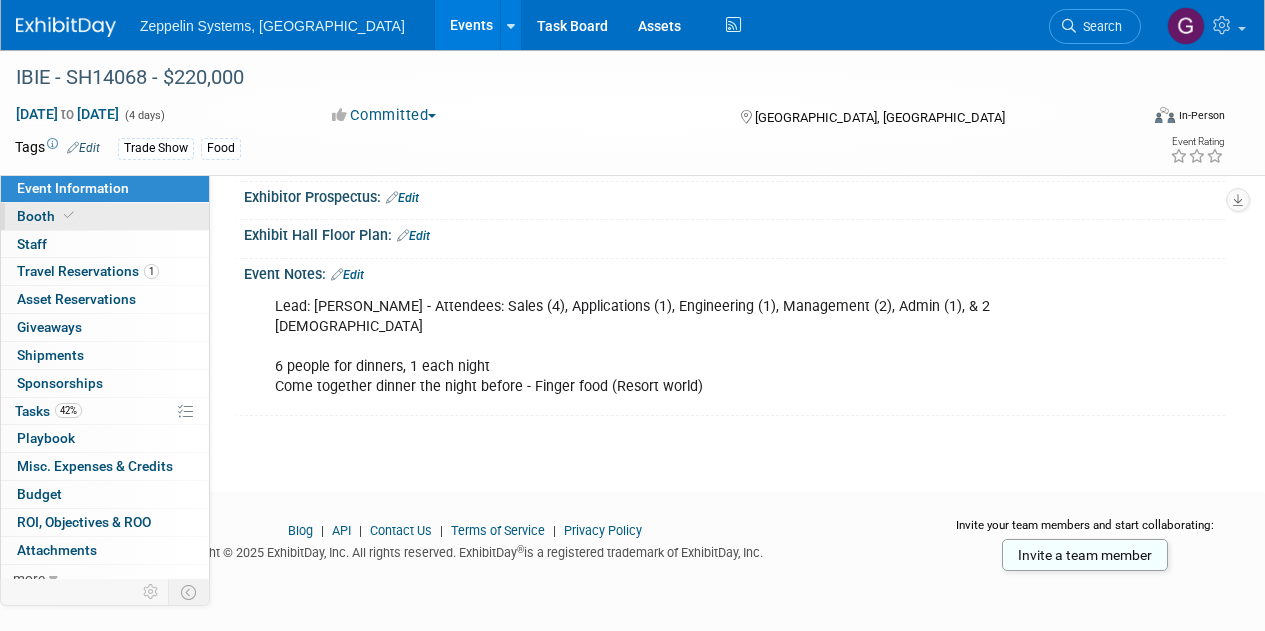 click on "Booth" at bounding box center (105, 216) 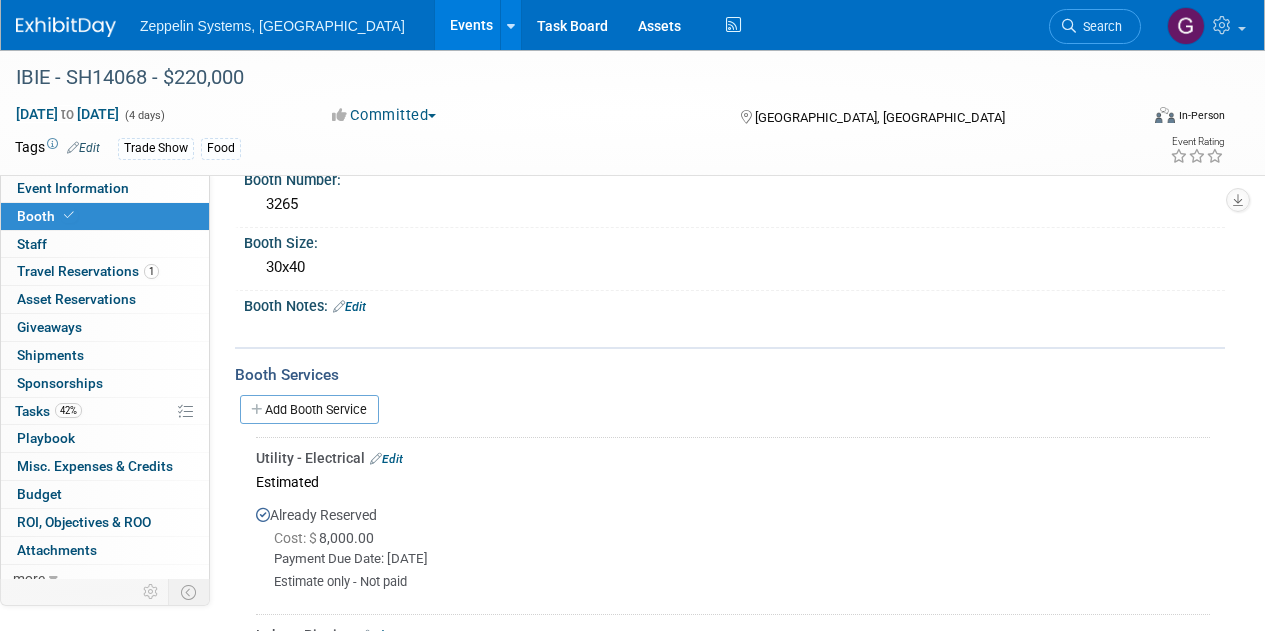 scroll, scrollTop: 200, scrollLeft: 0, axis: vertical 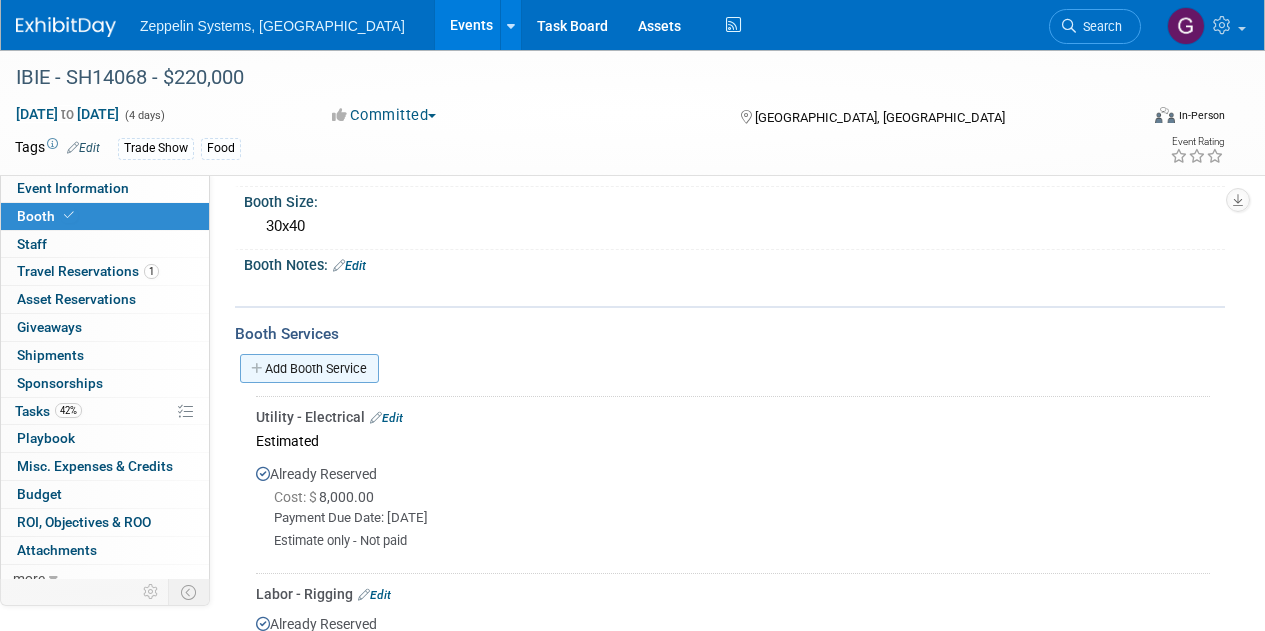 click on "Add Booth Service" at bounding box center (309, 368) 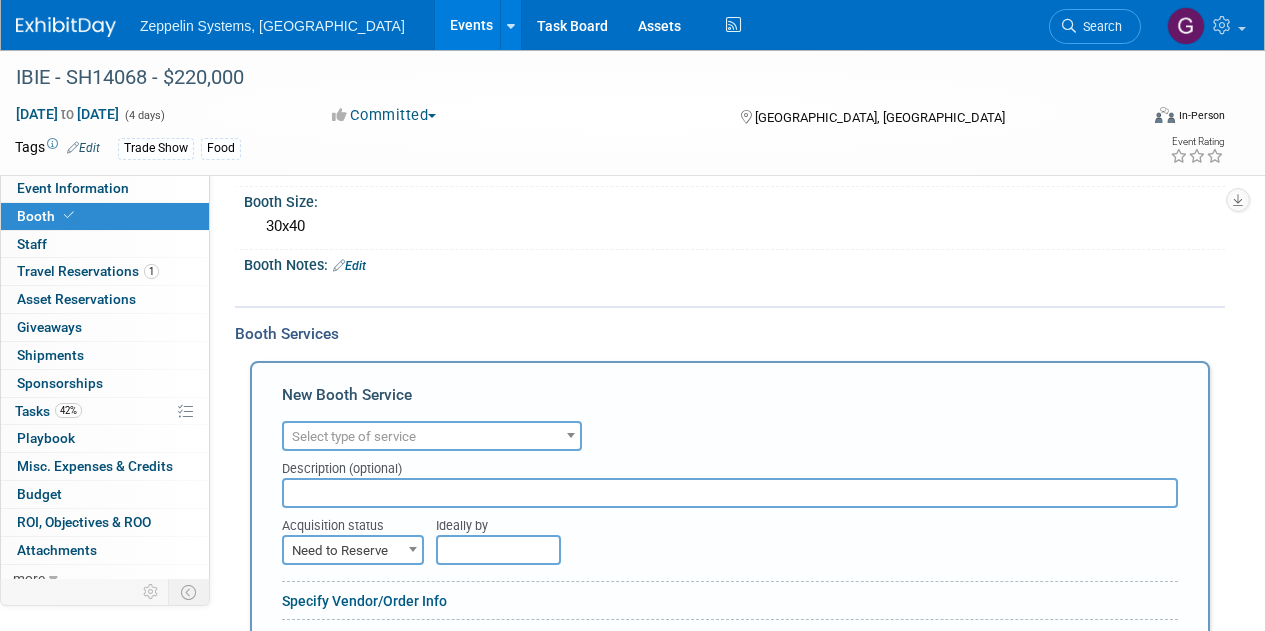 scroll, scrollTop: 0, scrollLeft: 0, axis: both 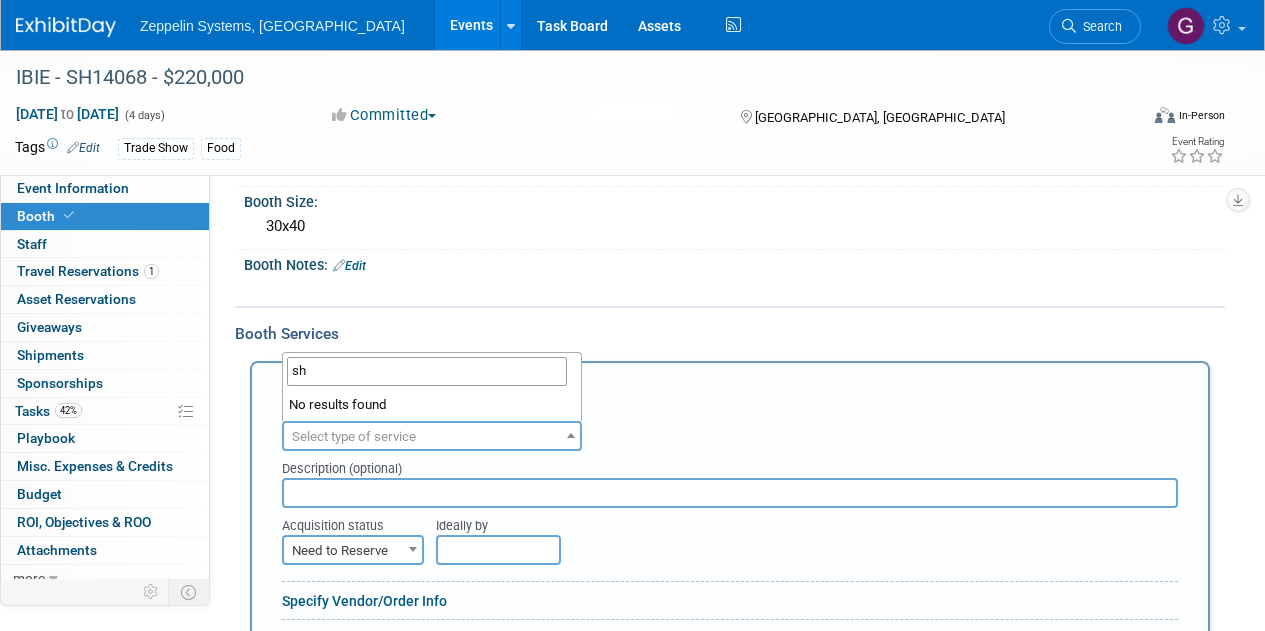 type on "s" 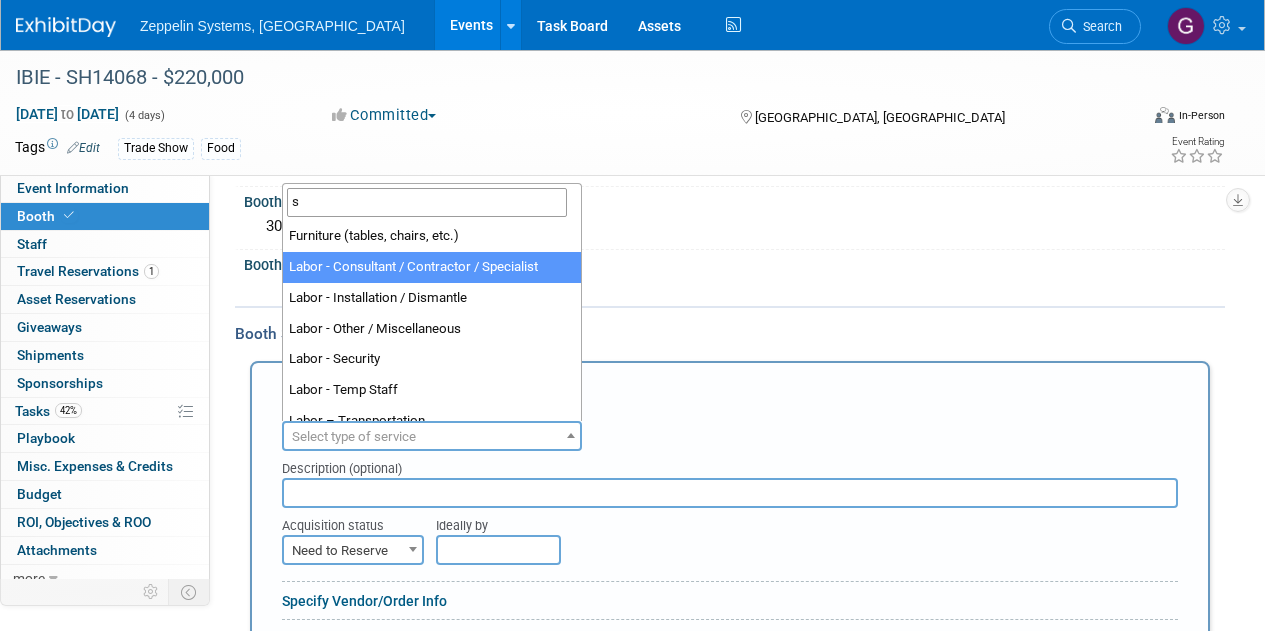 type 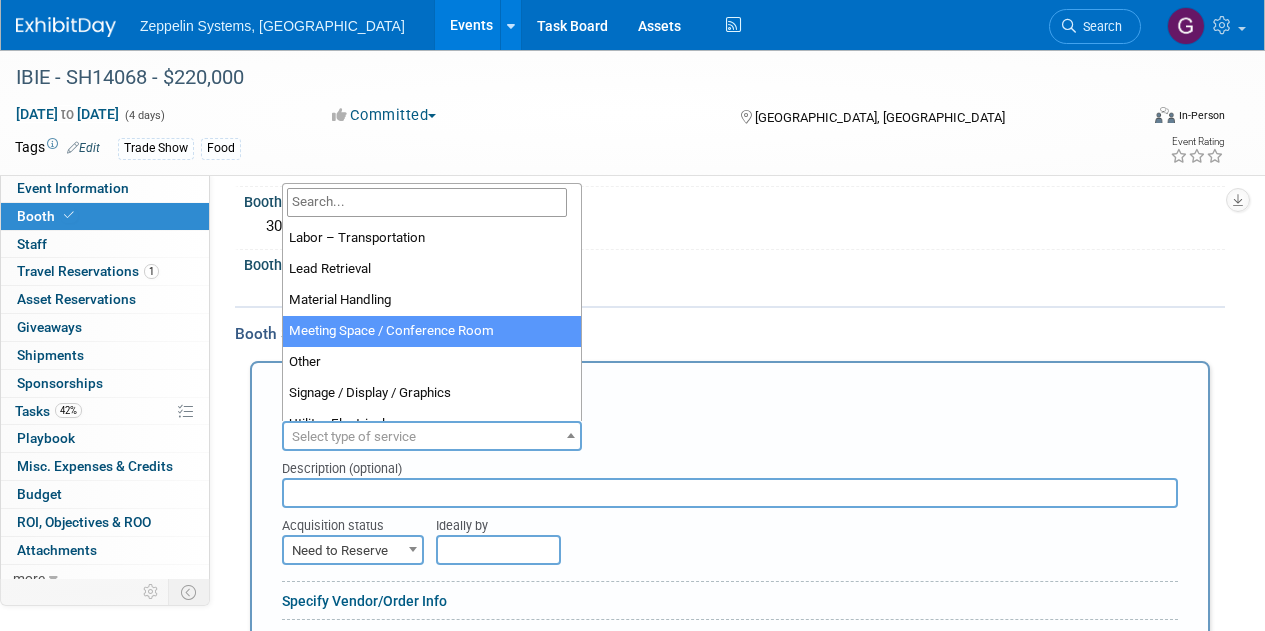 scroll, scrollTop: 300, scrollLeft: 0, axis: vertical 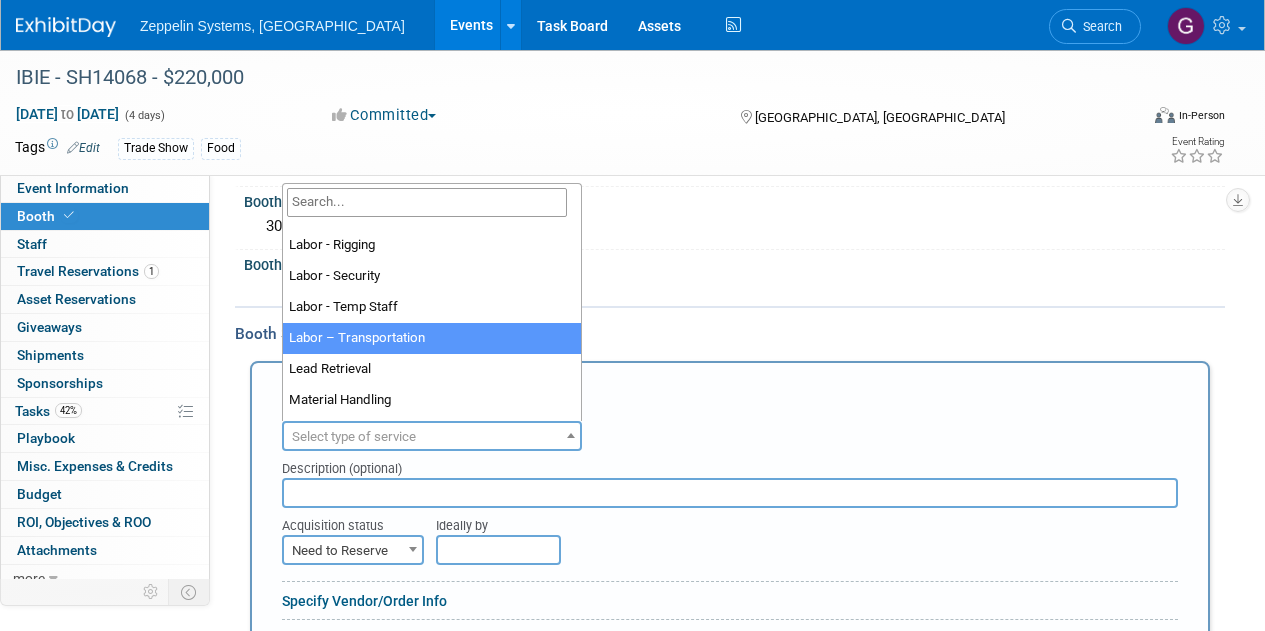 select on "15" 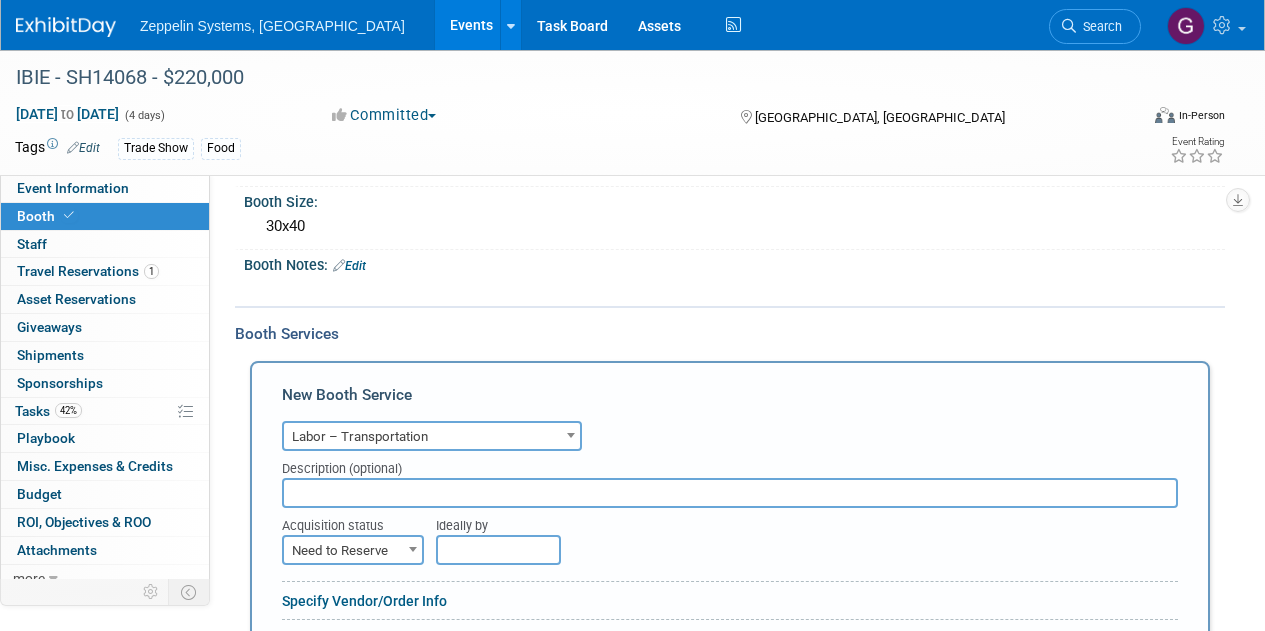 click at bounding box center (730, 493) 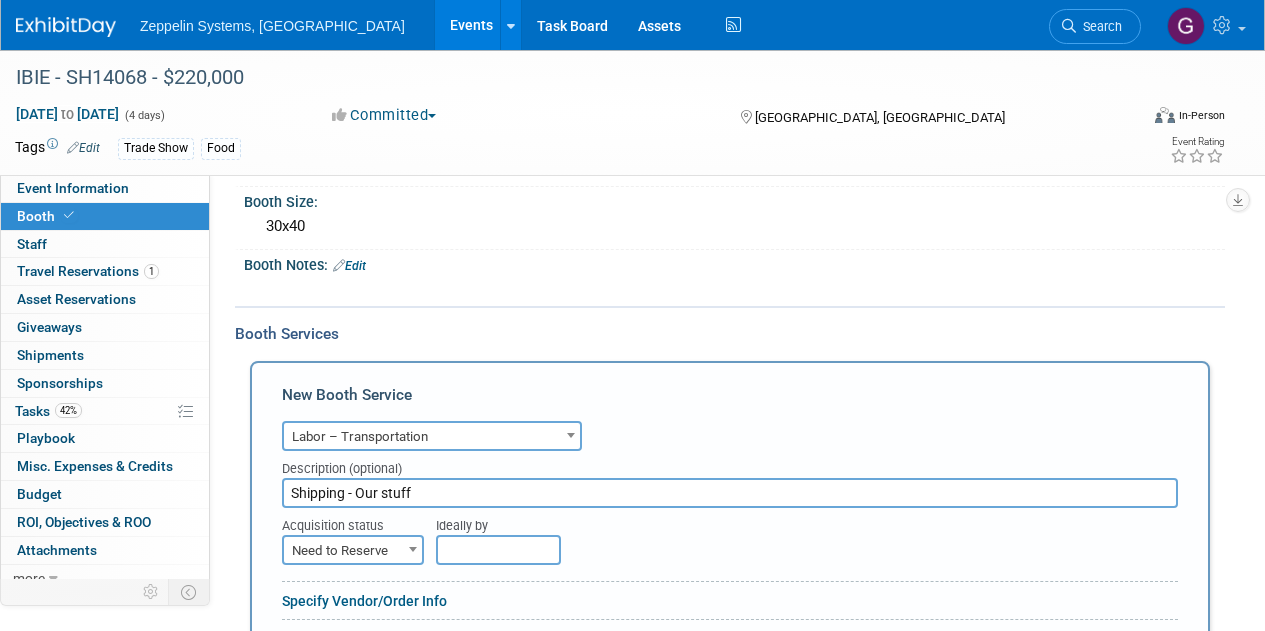 type on "Shipping - Our stuff" 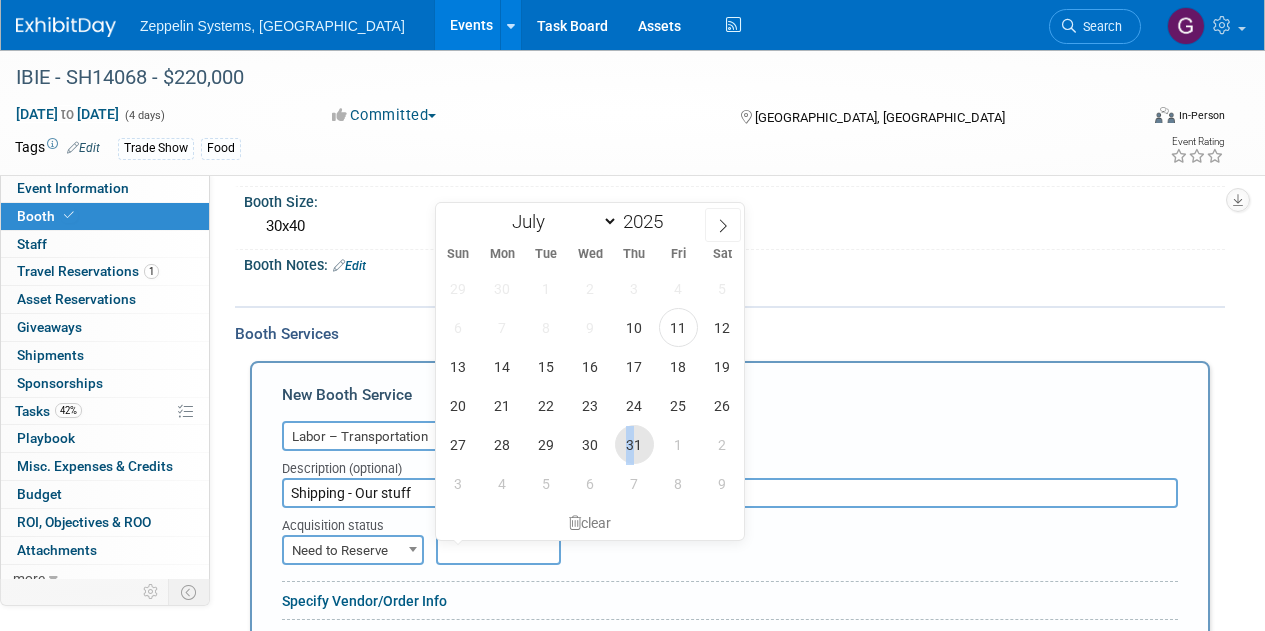 click on "31" at bounding box center (634, 444) 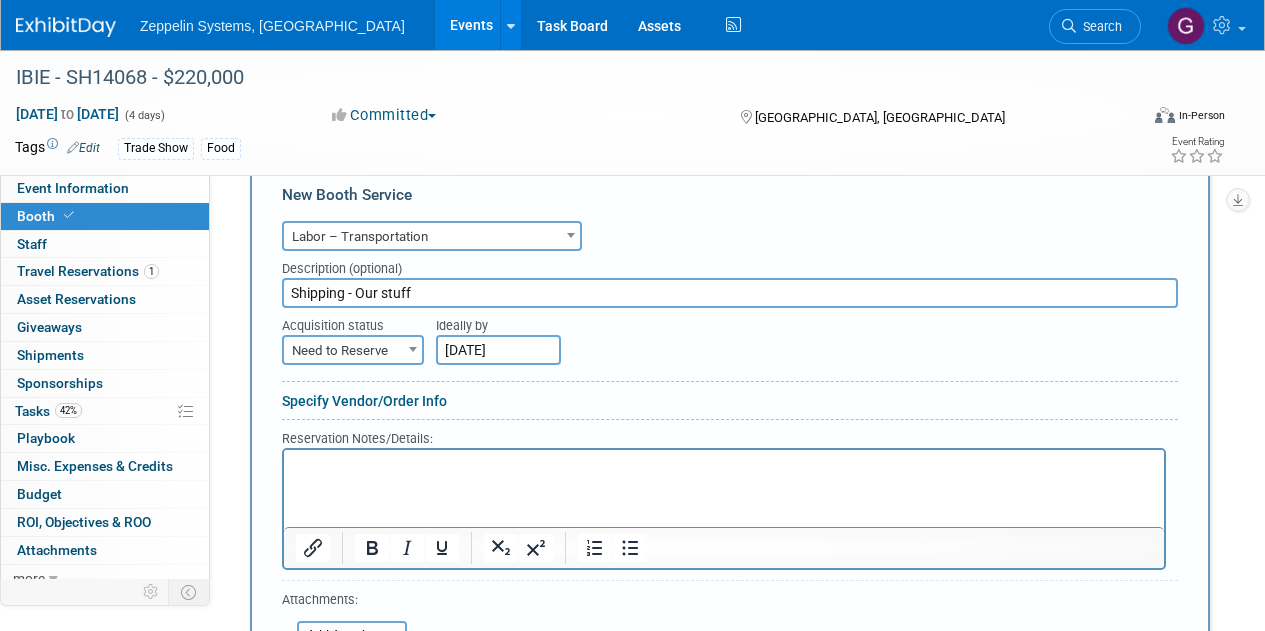 scroll, scrollTop: 300, scrollLeft: 0, axis: vertical 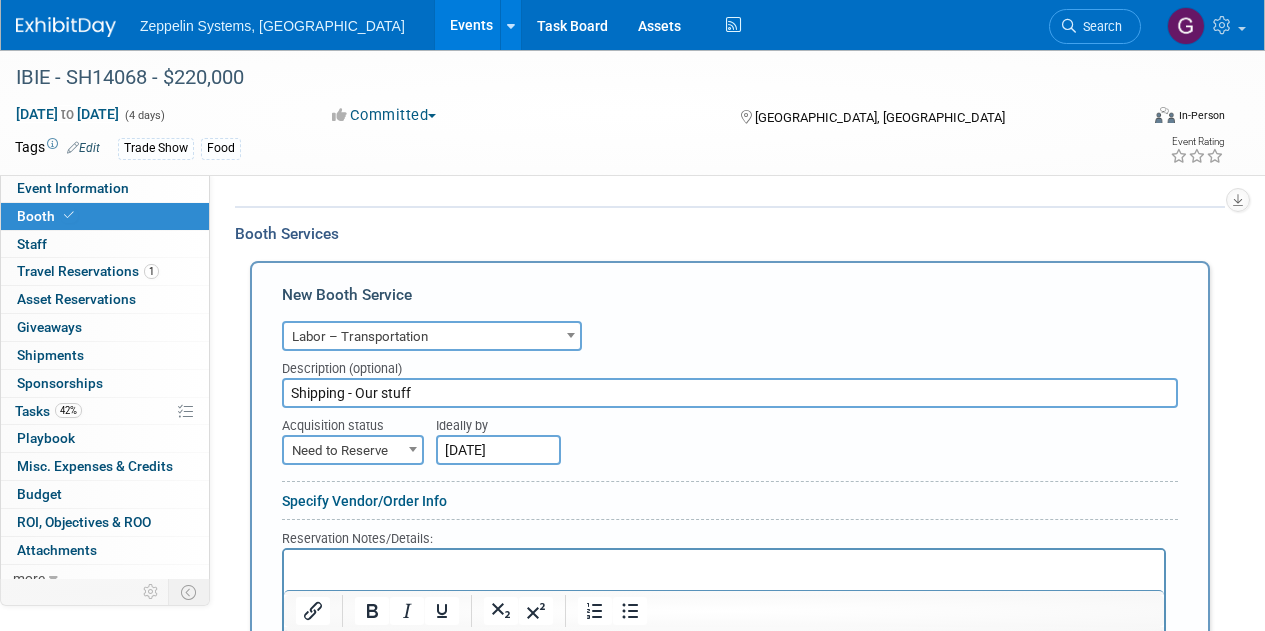 click on "Ideally by" at bounding box center [768, 421] 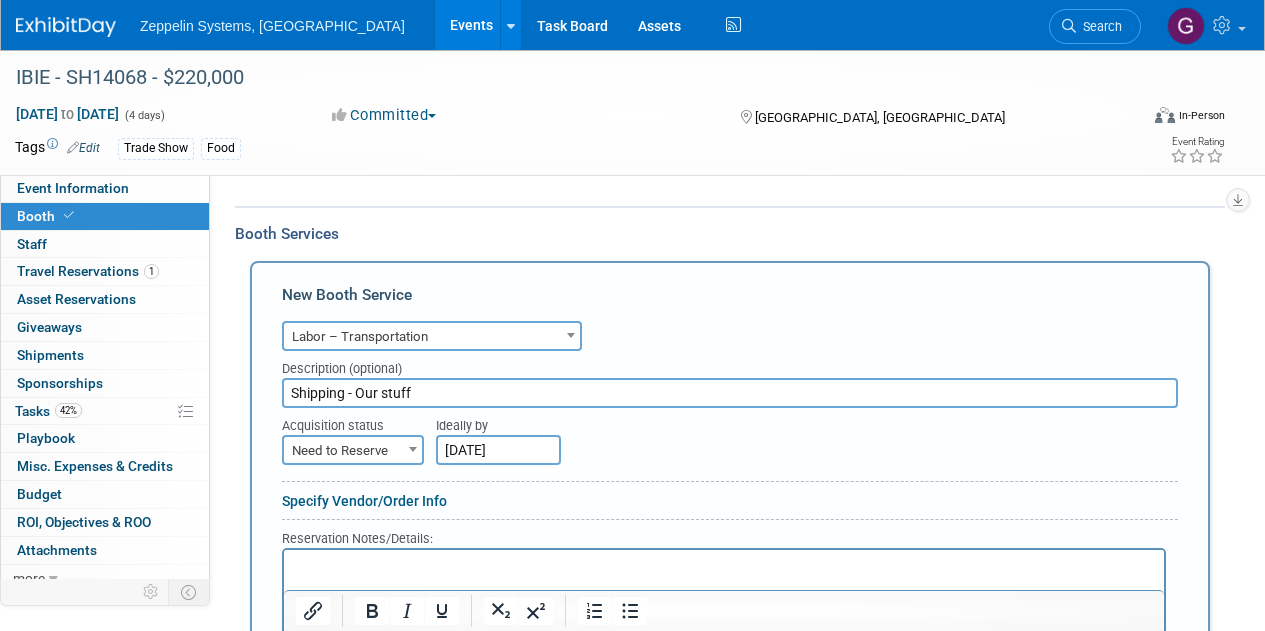 click on "Specify Vendor/Order Info" at bounding box center [364, 501] 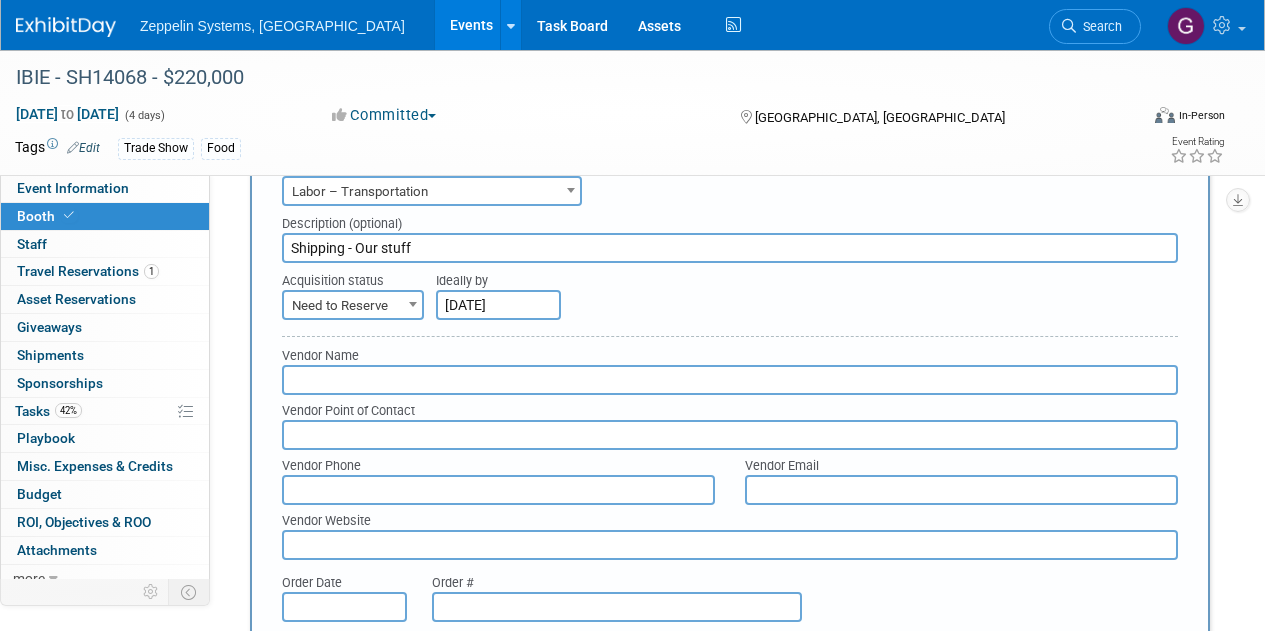 scroll, scrollTop: 800, scrollLeft: 0, axis: vertical 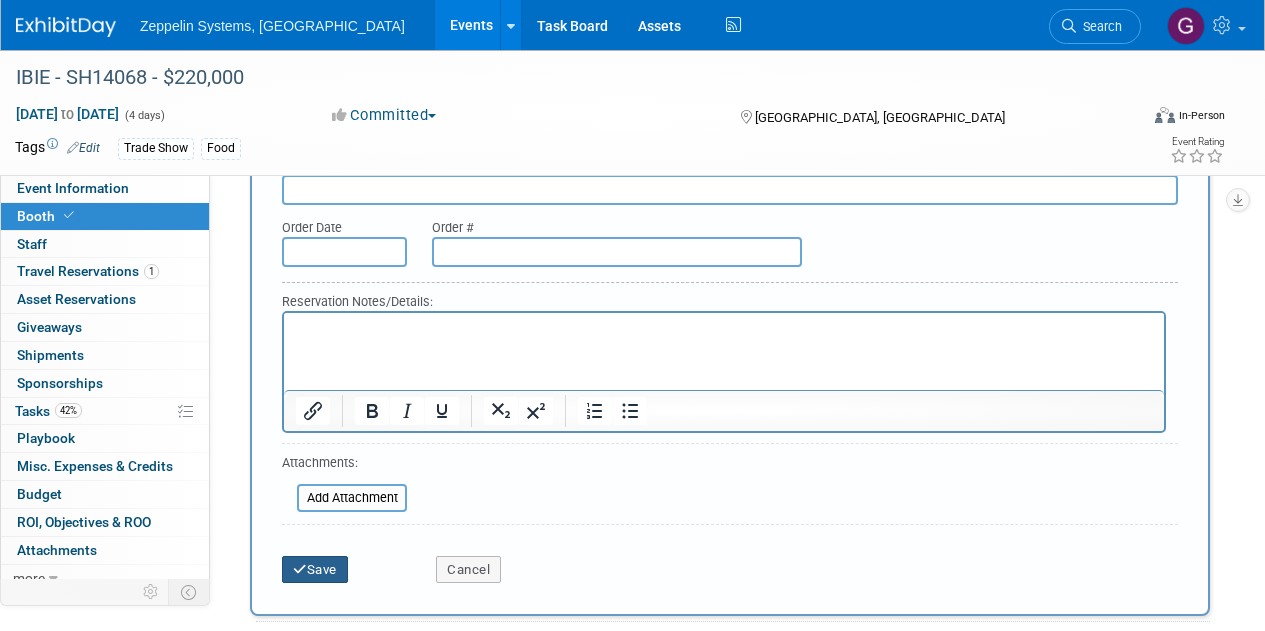 click on "Save" at bounding box center (315, 570) 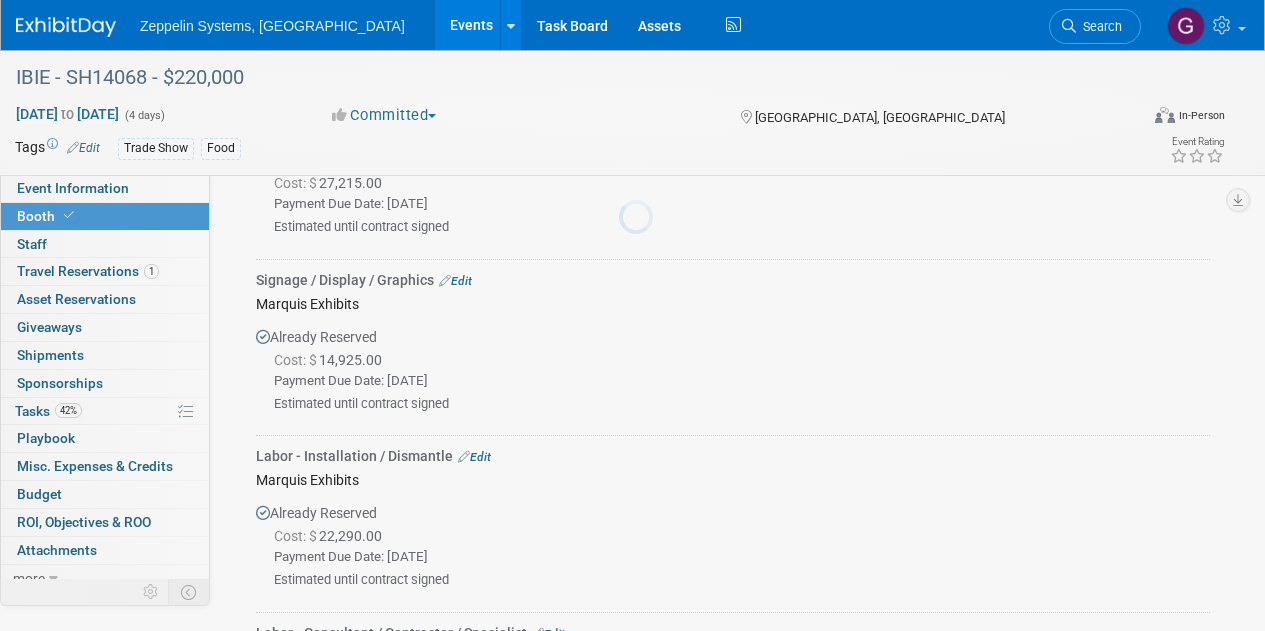 scroll, scrollTop: 2240, scrollLeft: 0, axis: vertical 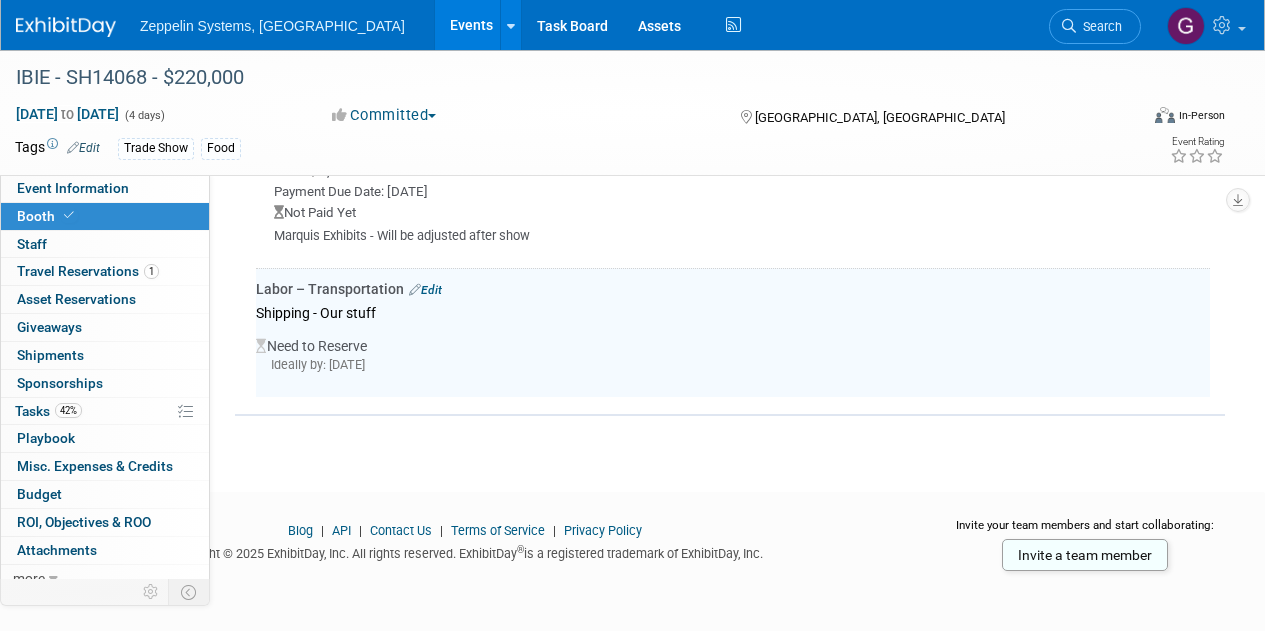 click on "Labor – Transportation
Edit" at bounding box center [733, 289] 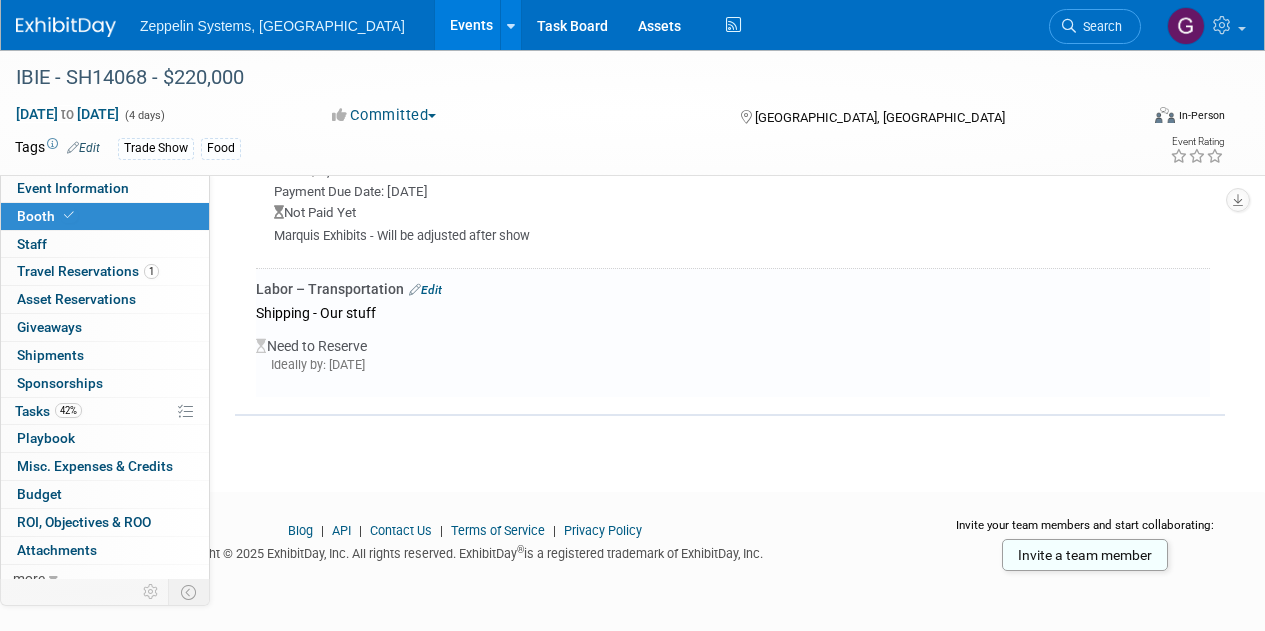 click on "Edit" at bounding box center [425, 290] 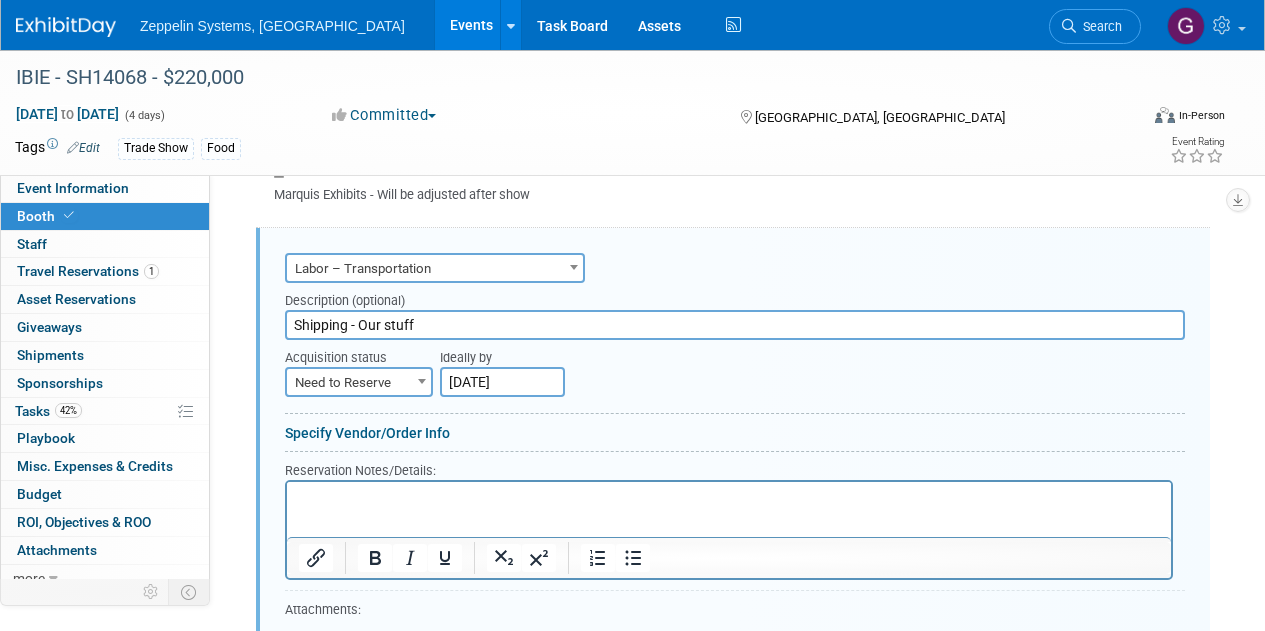 scroll, scrollTop: 0, scrollLeft: 0, axis: both 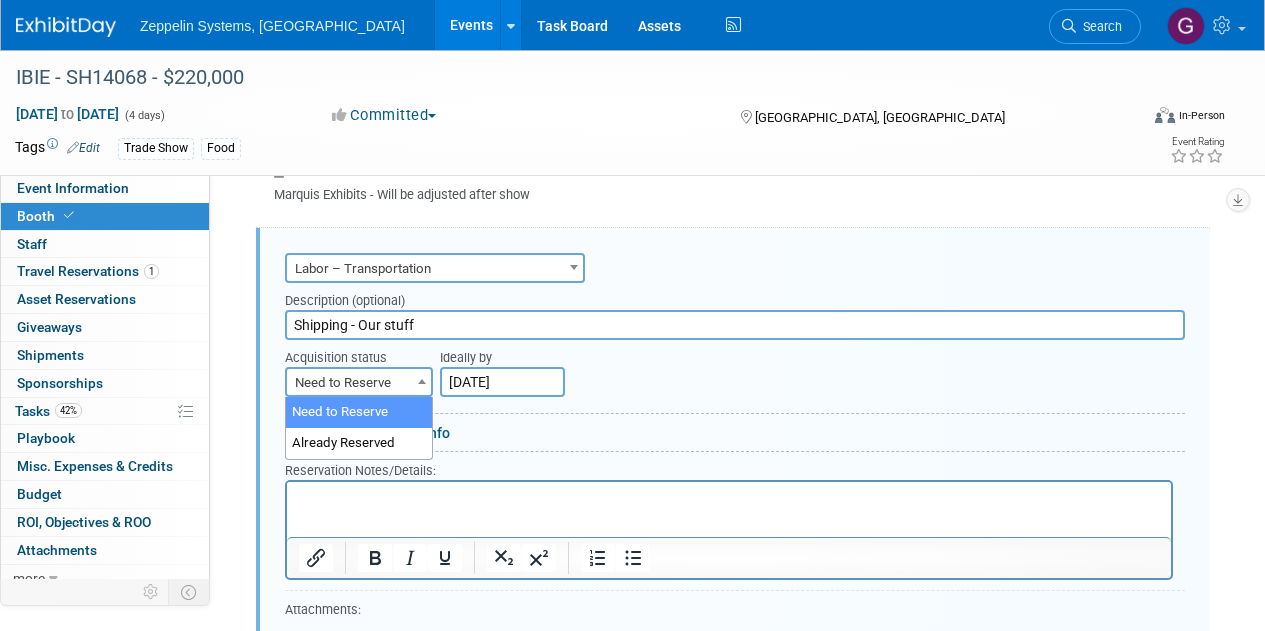 click on "Need to Reserve" at bounding box center [359, 383] 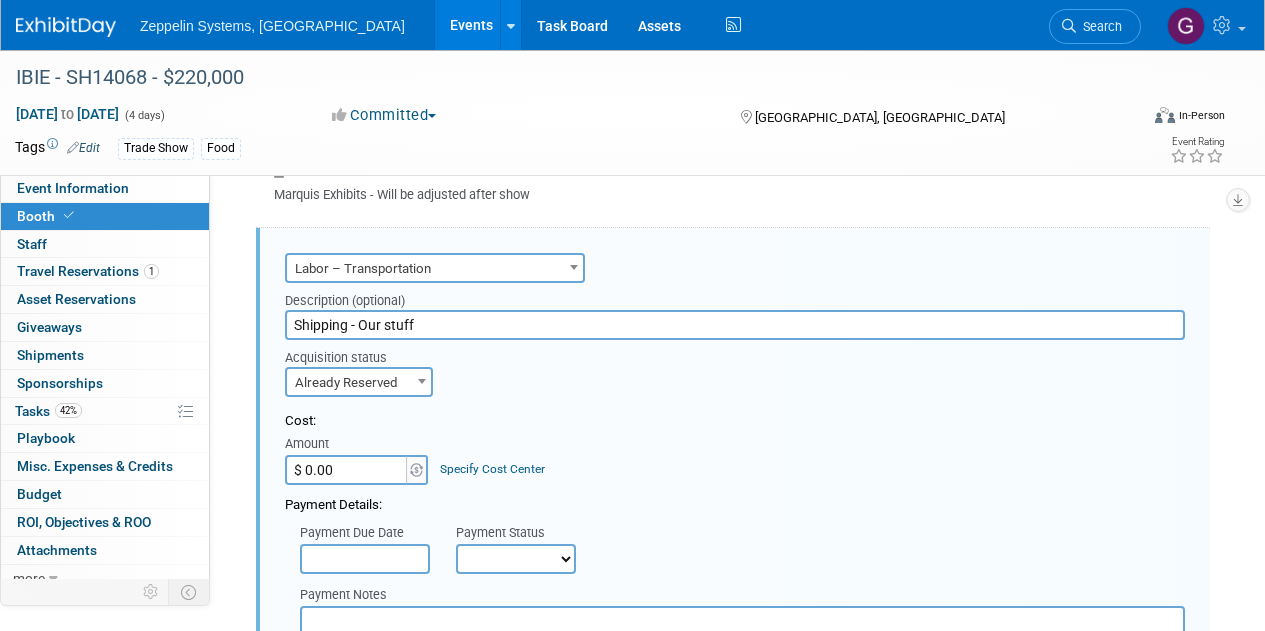 click at bounding box center [422, 381] 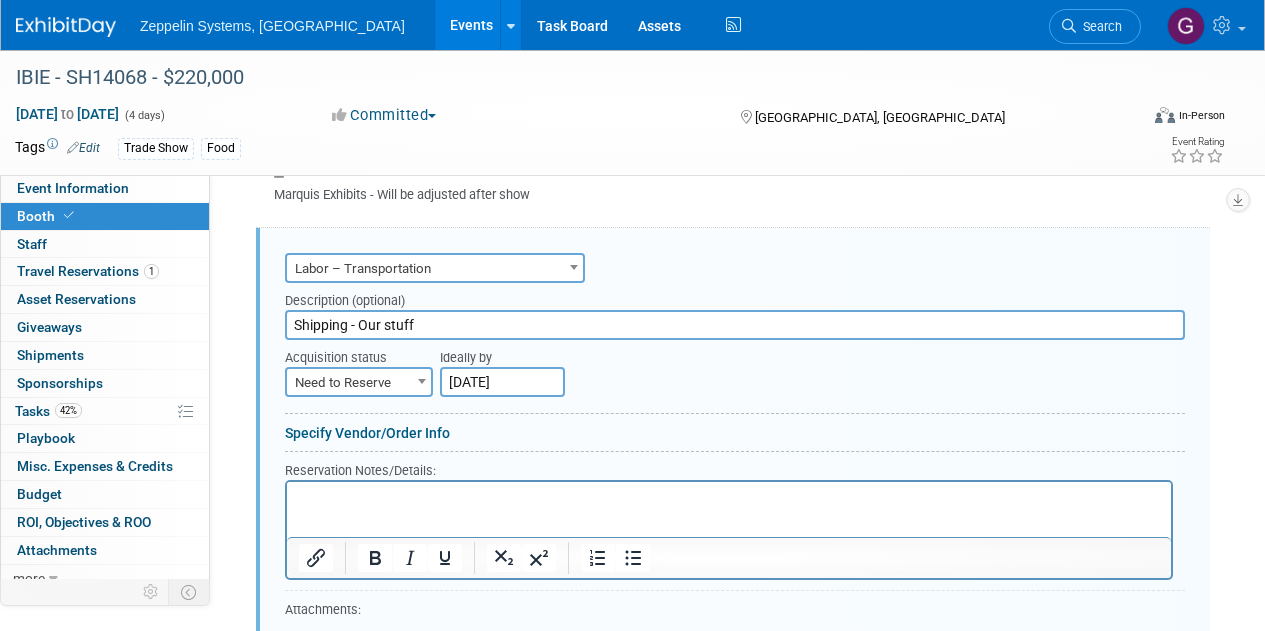 click at bounding box center [422, 381] 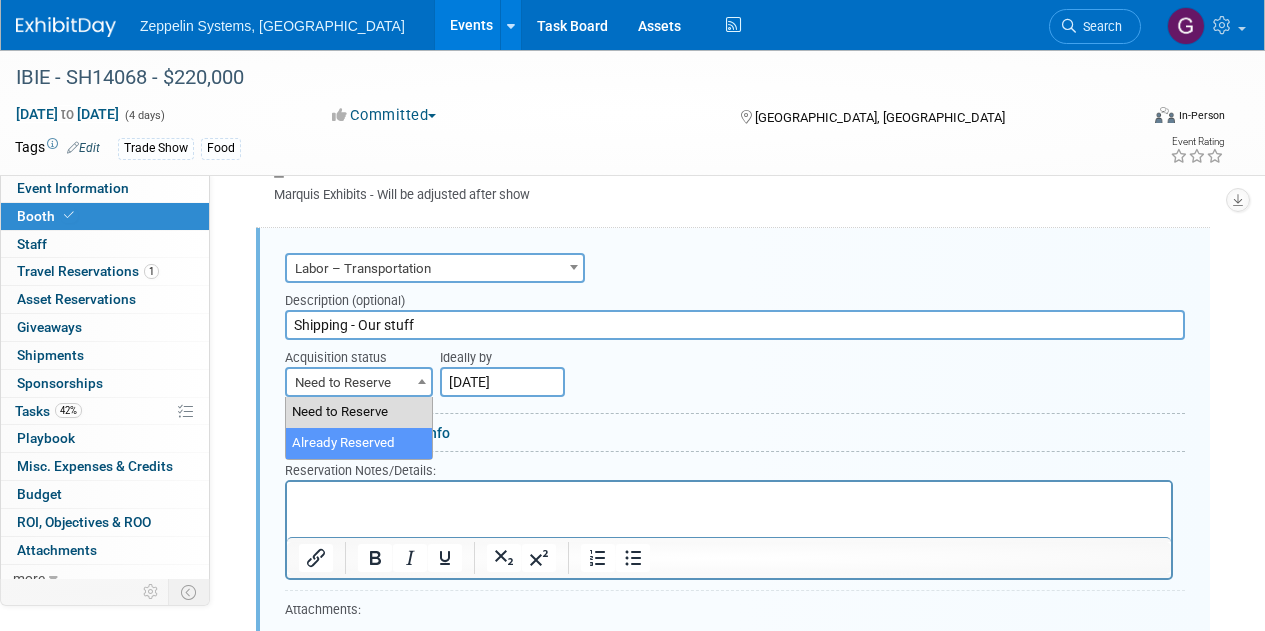 select on "2" 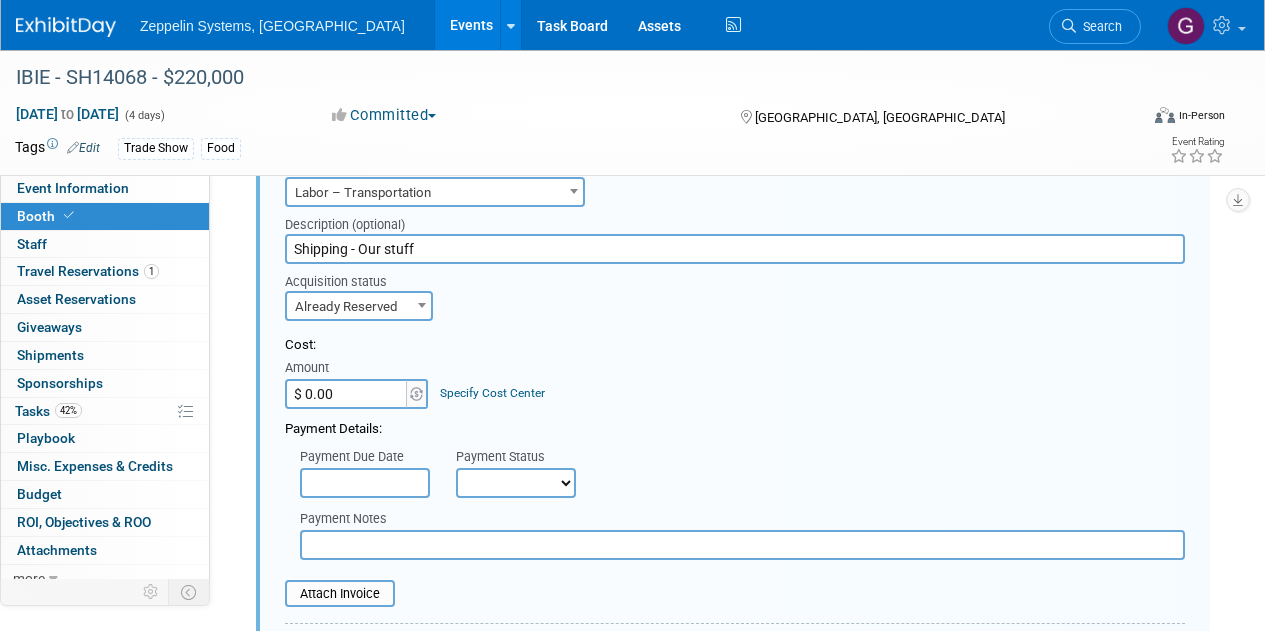 scroll, scrollTop: 2381, scrollLeft: 0, axis: vertical 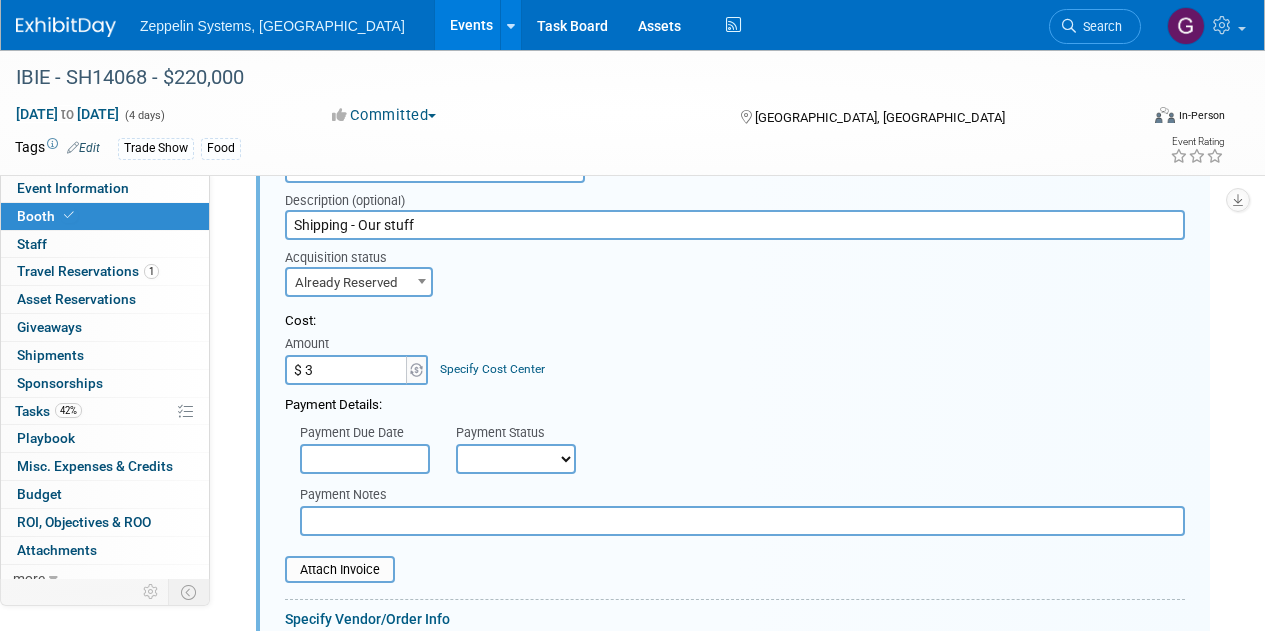 type on "$" 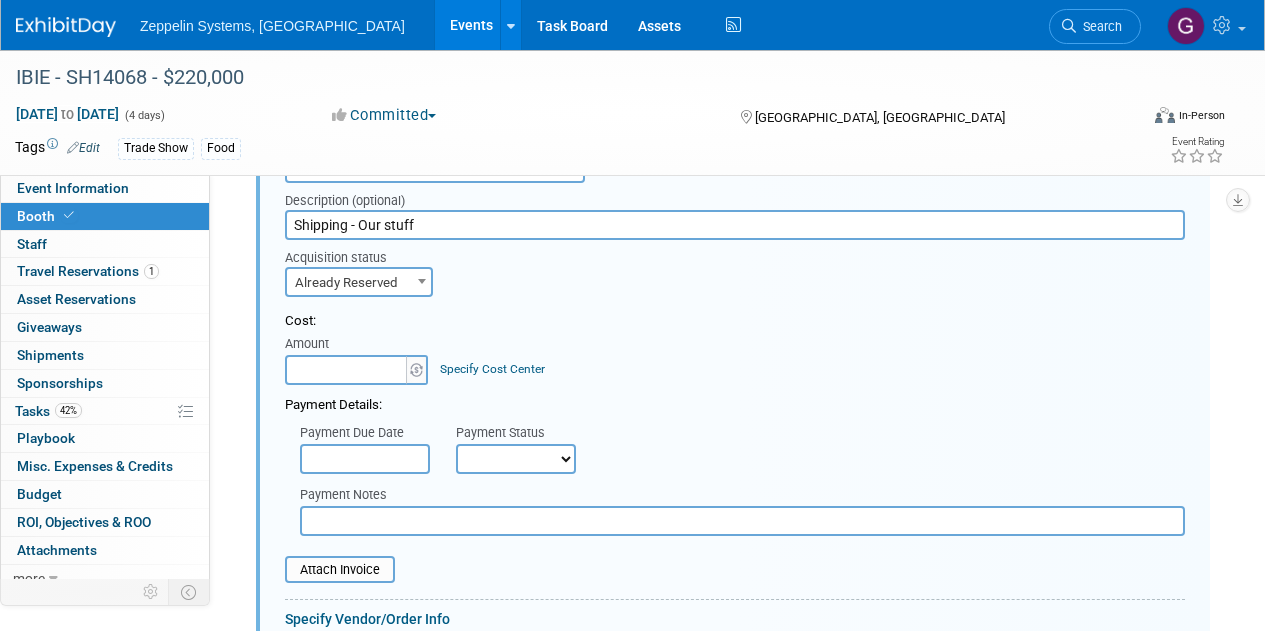 type on "$ 0.00" 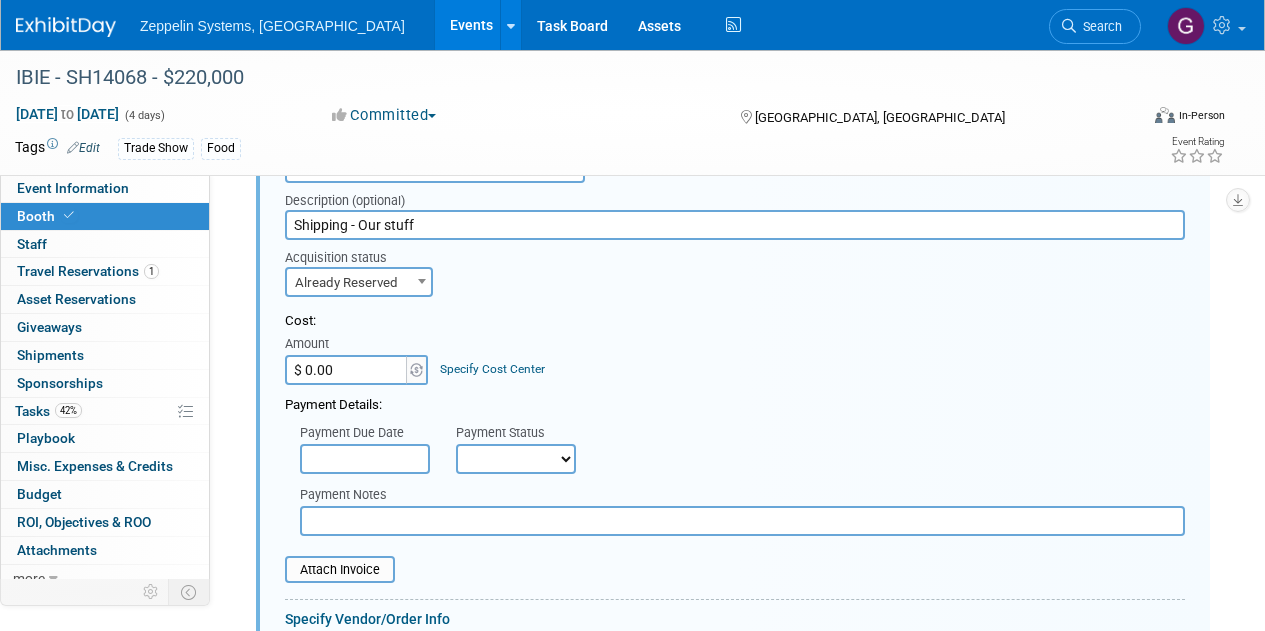 click at bounding box center [742, 521] 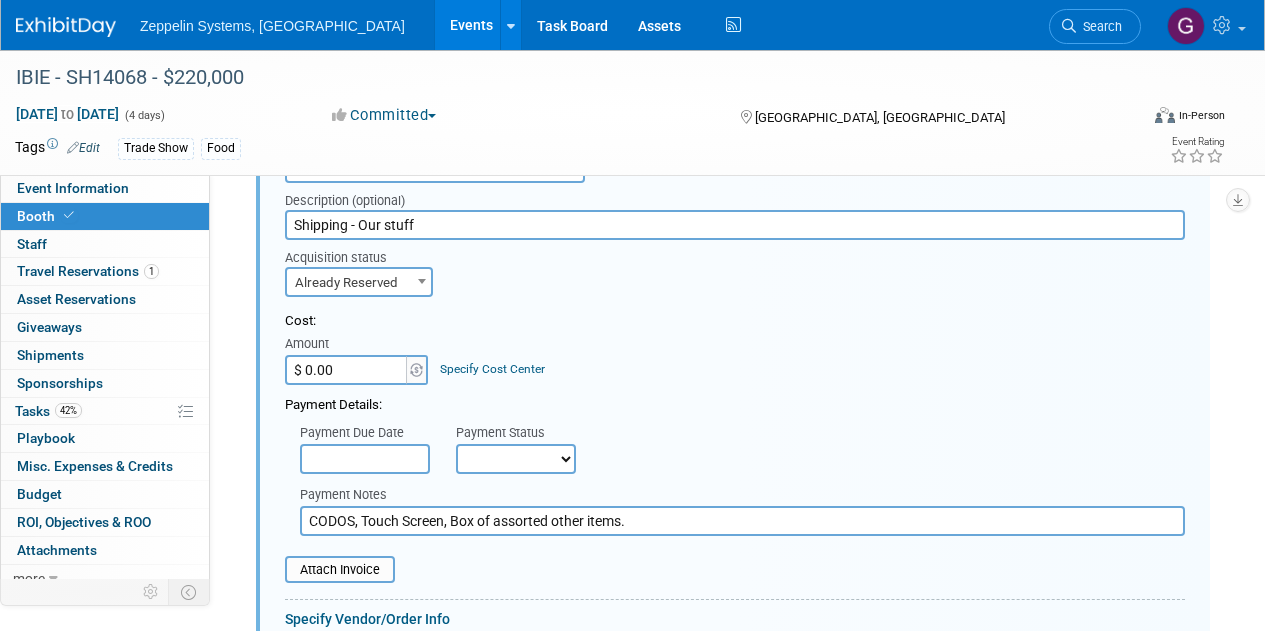 type on "CODOS, Touch Screen, Box of assorted other items." 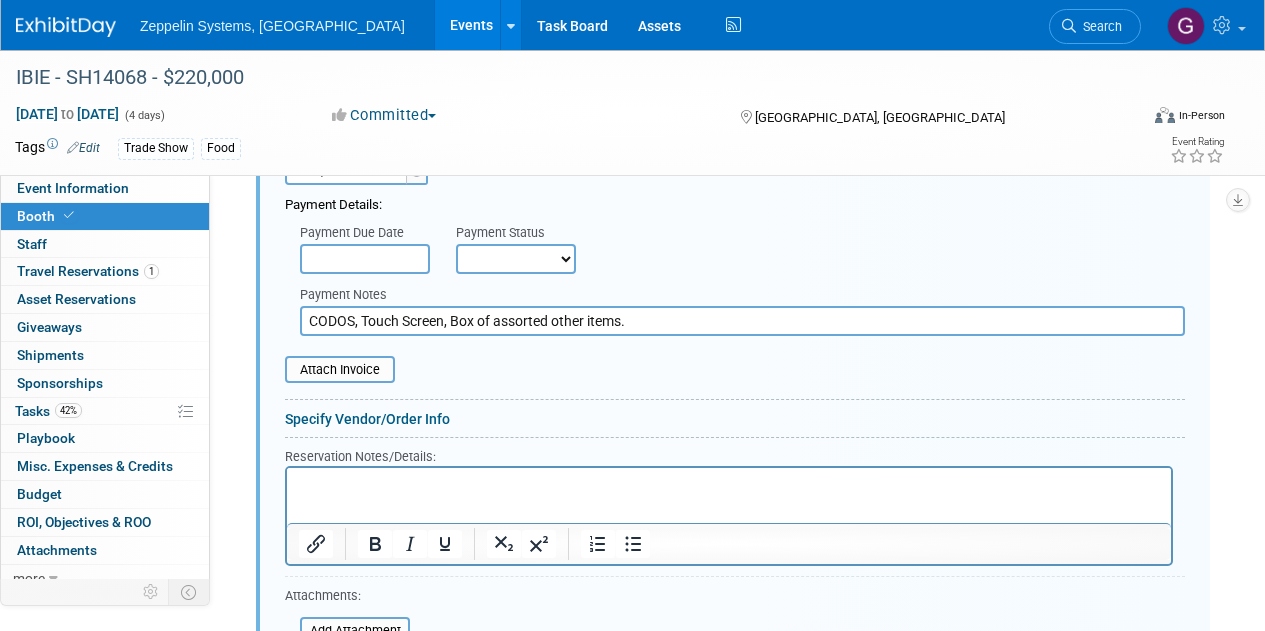 scroll, scrollTop: 2781, scrollLeft: 0, axis: vertical 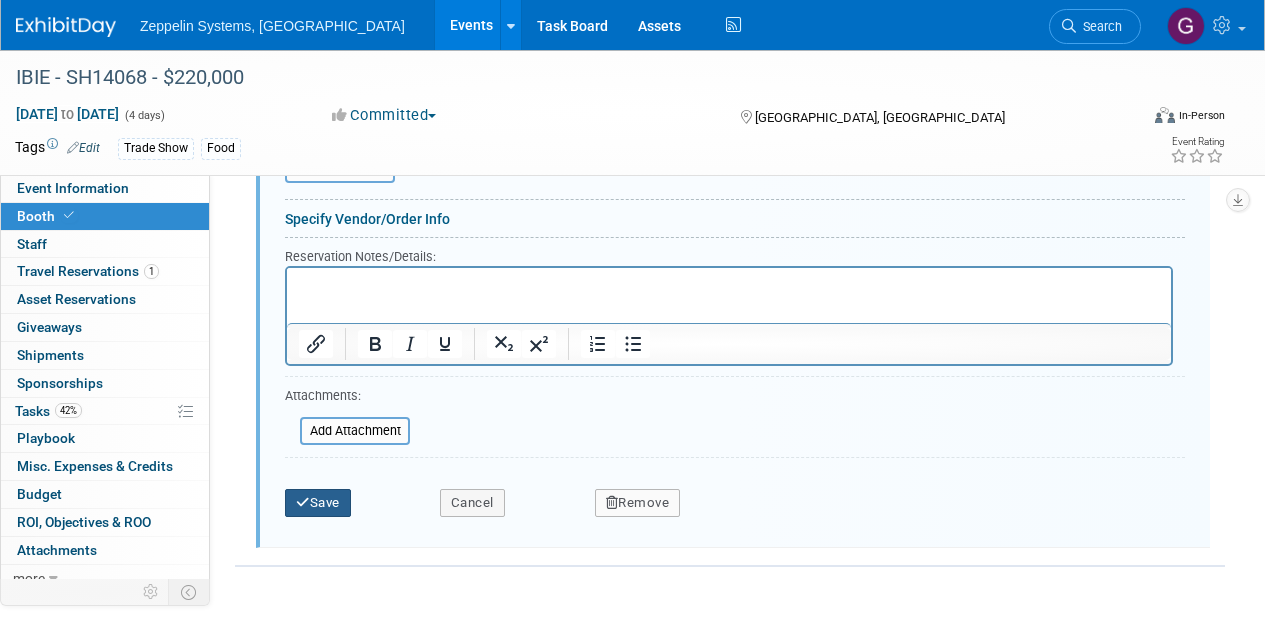 type on "$ 10,000.00" 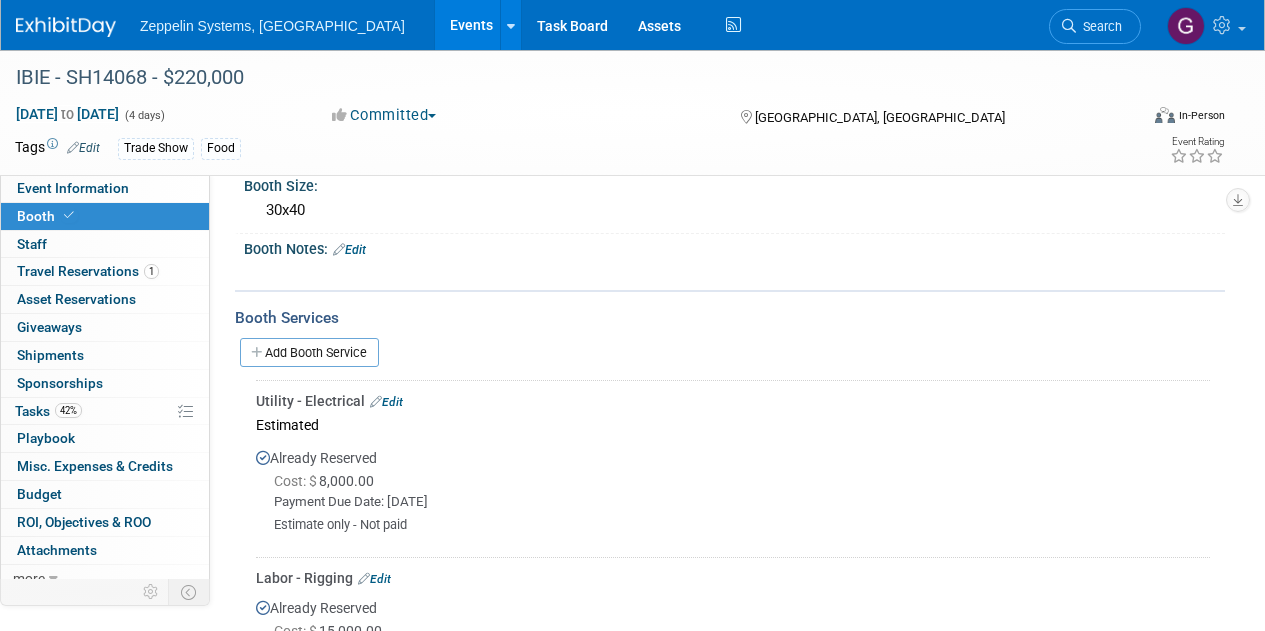 scroll, scrollTop: 167, scrollLeft: 0, axis: vertical 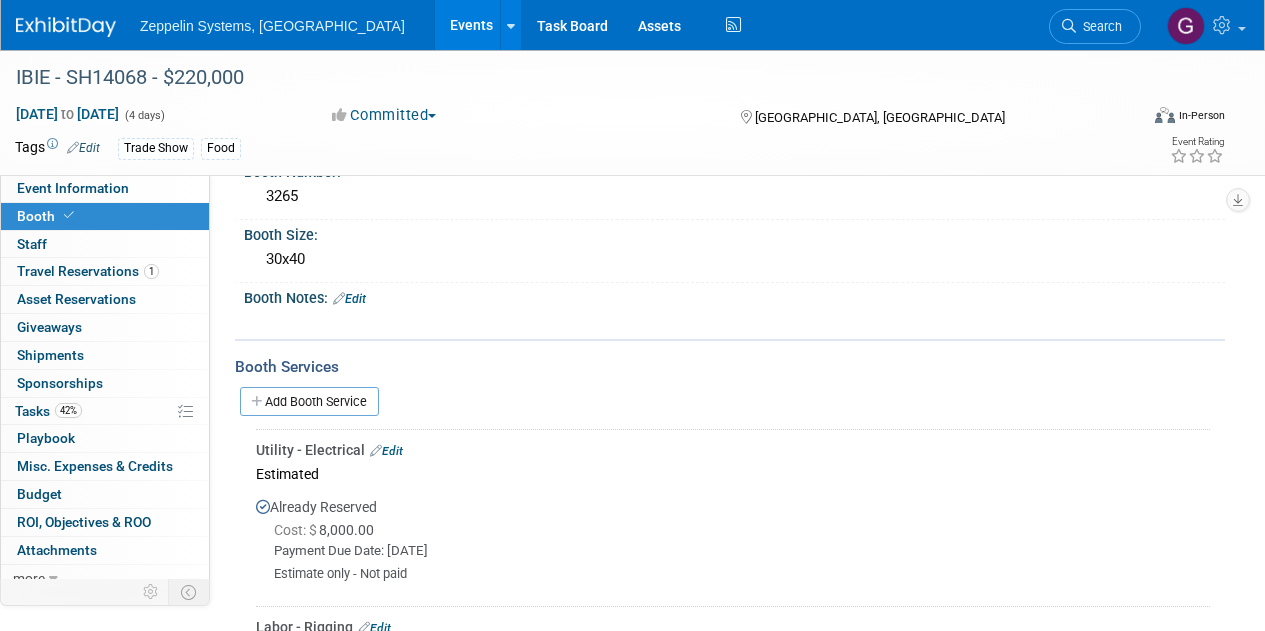 click on "Add Booth Service" at bounding box center (730, 401) 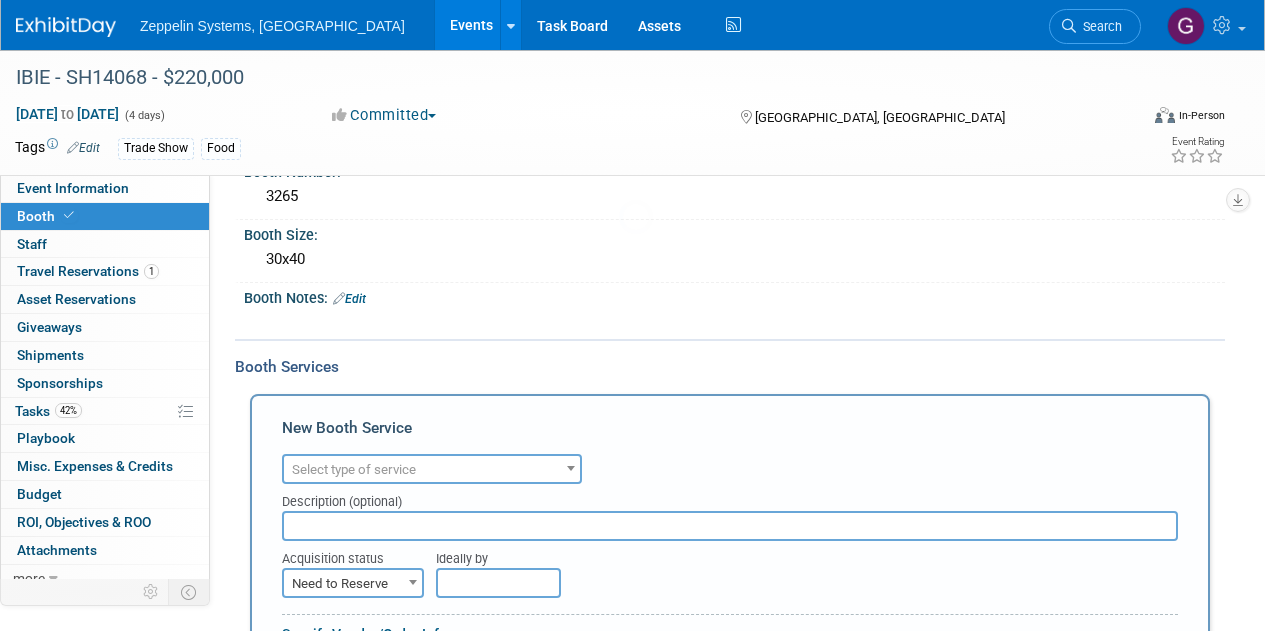scroll, scrollTop: 0, scrollLeft: 0, axis: both 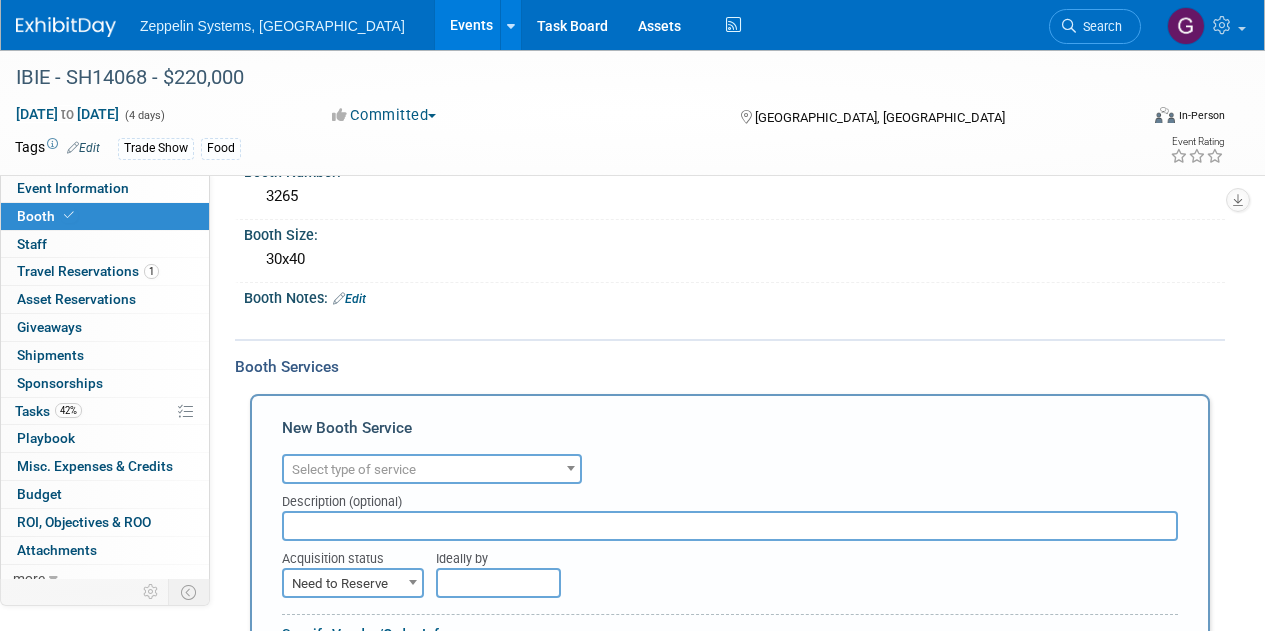 click on "Select type of service" at bounding box center (432, 470) 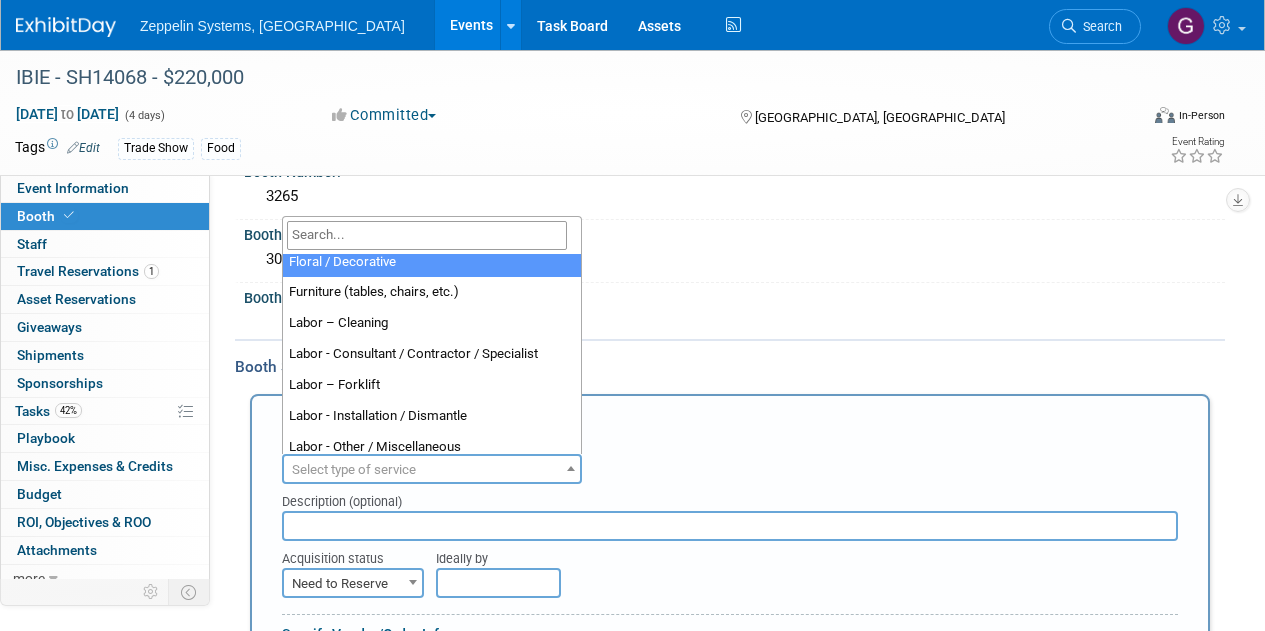 scroll, scrollTop: 200, scrollLeft: 0, axis: vertical 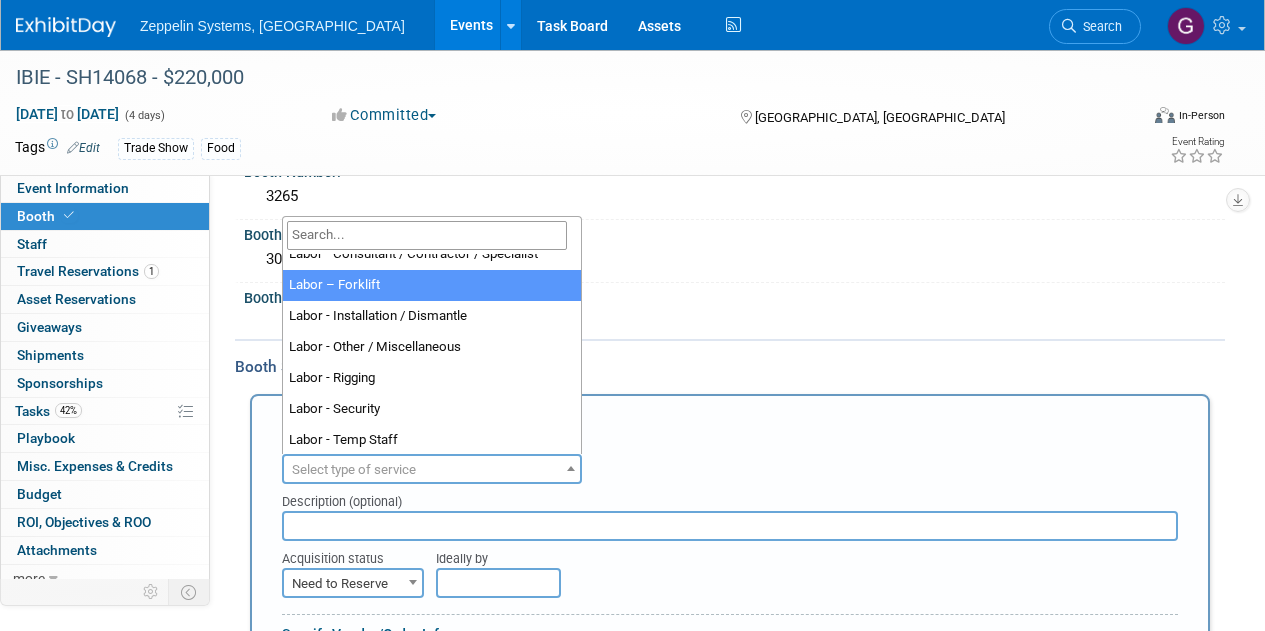 select on "13" 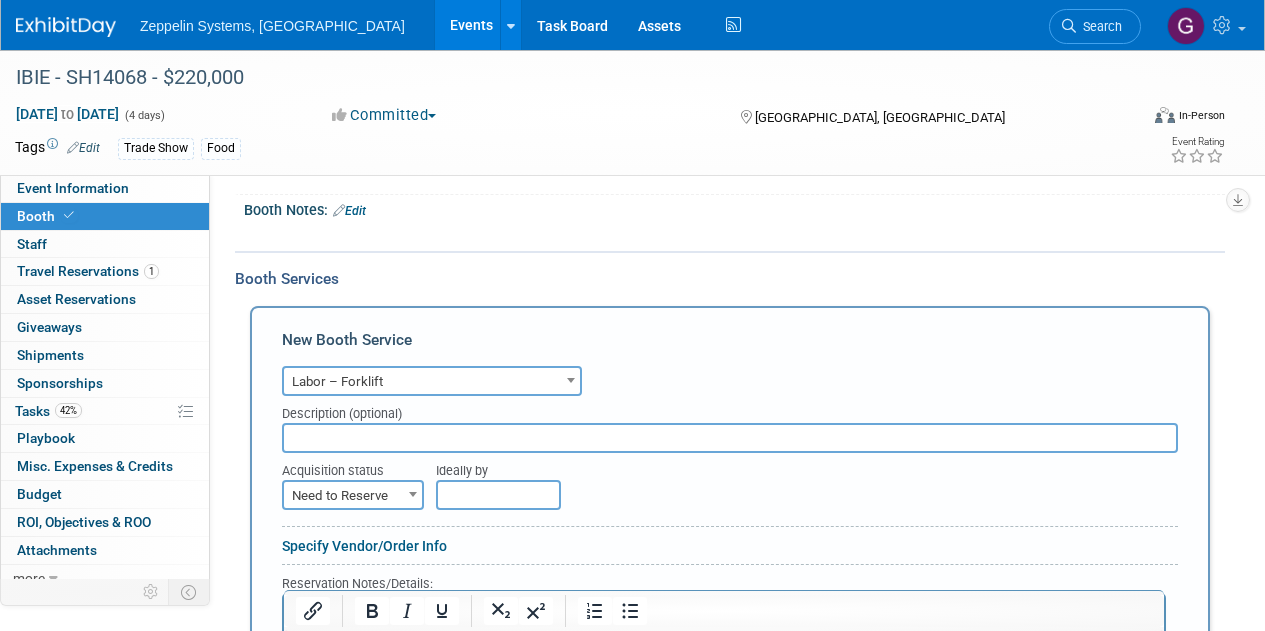 scroll, scrollTop: 267, scrollLeft: 0, axis: vertical 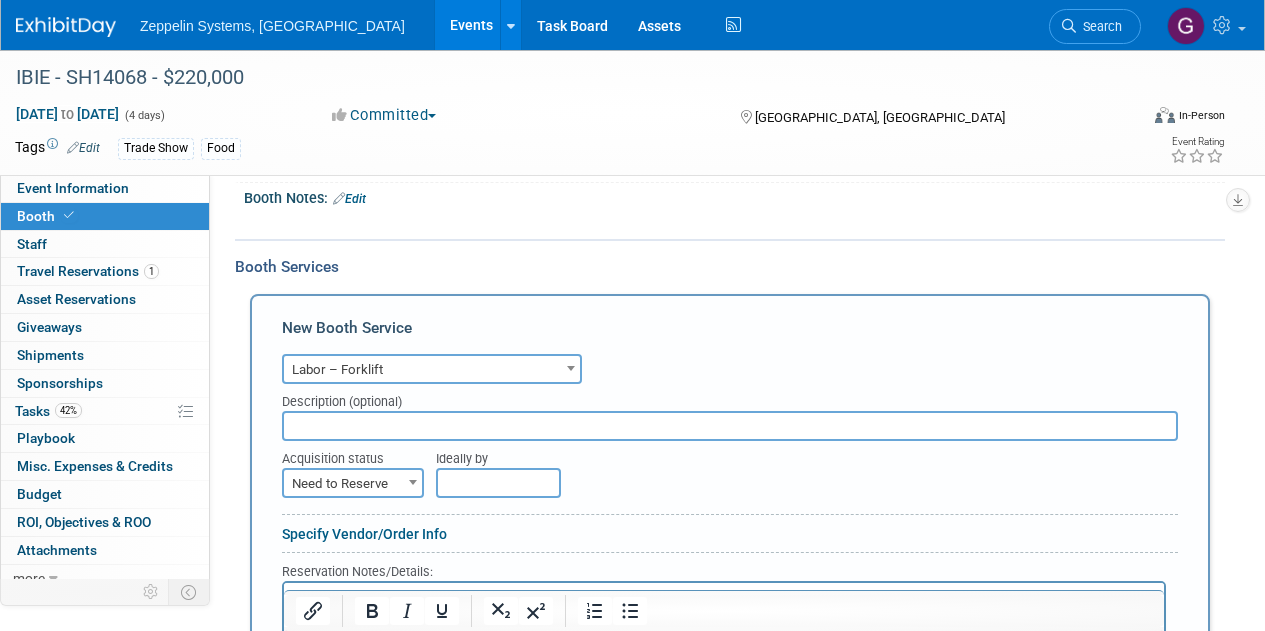 click at bounding box center [730, 426] 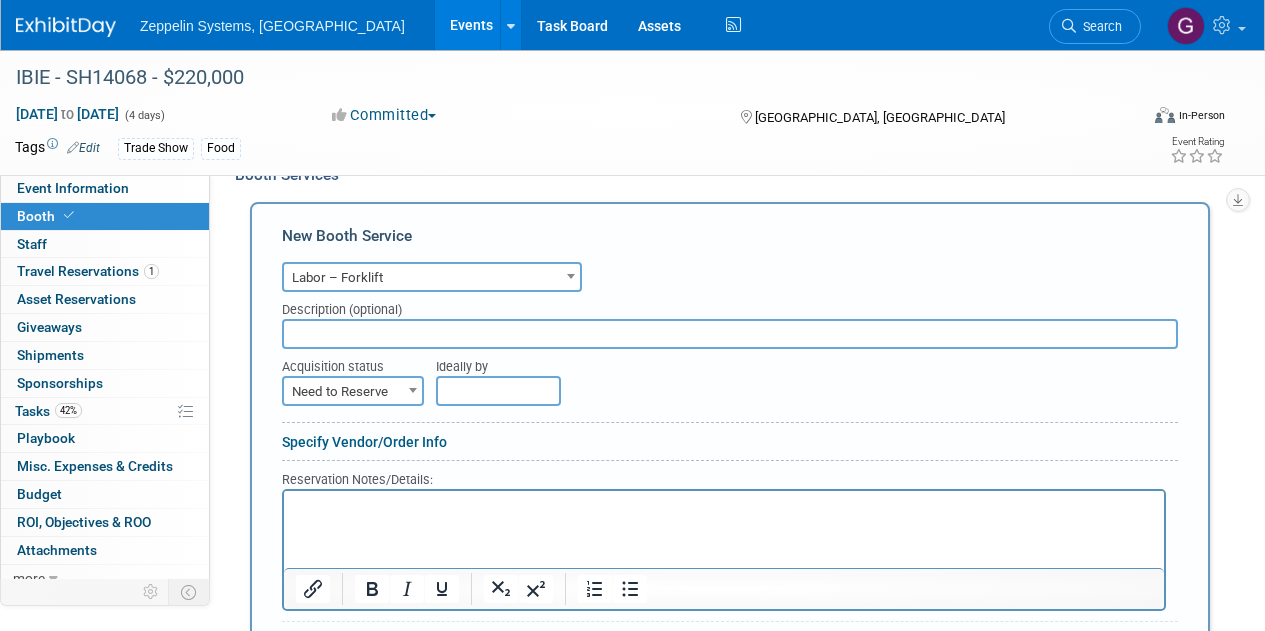 scroll, scrollTop: 467, scrollLeft: 0, axis: vertical 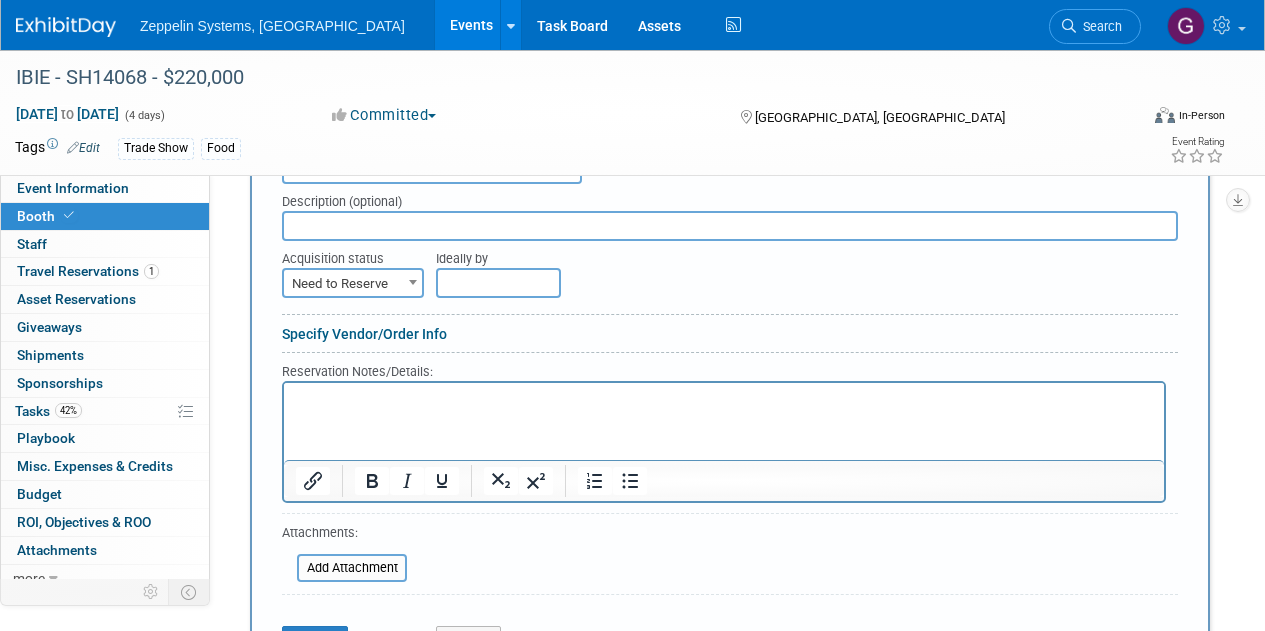 click on "Need to Reserve" at bounding box center (353, 284) 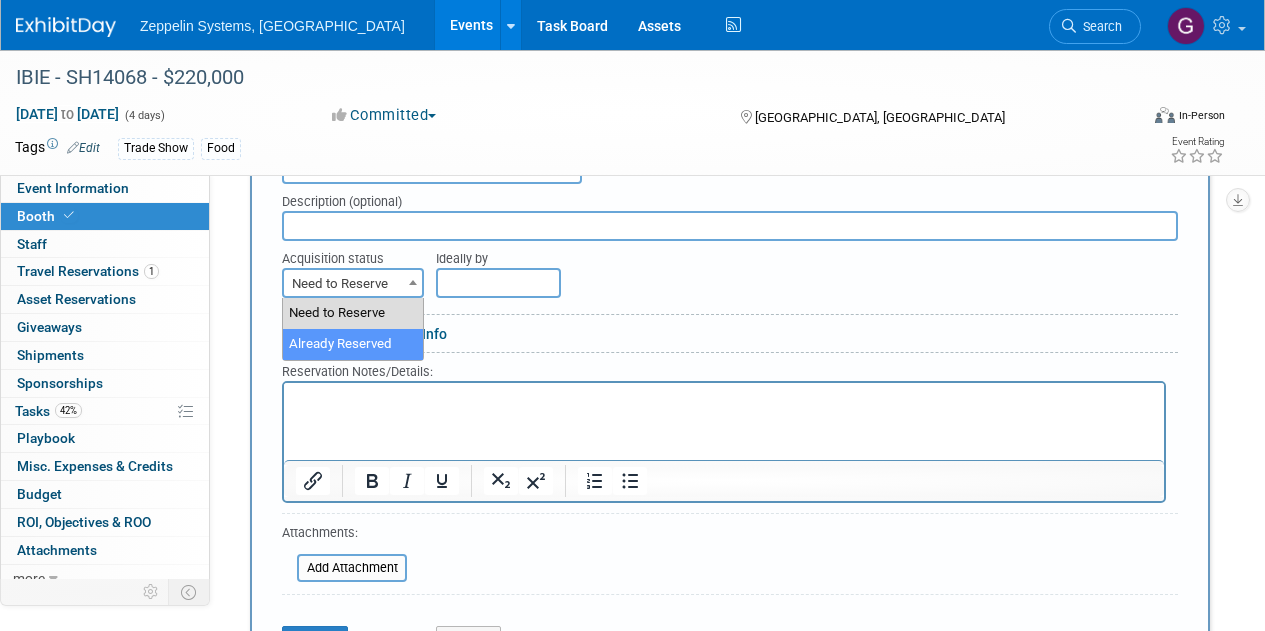 select on "2" 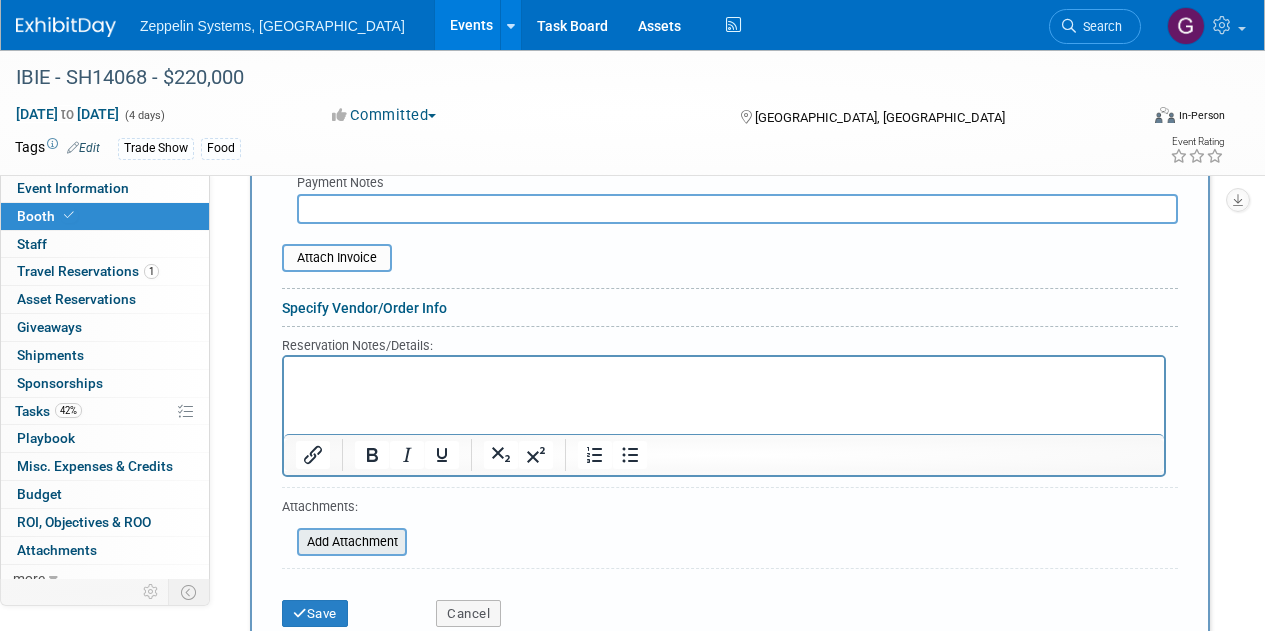 scroll, scrollTop: 867, scrollLeft: 0, axis: vertical 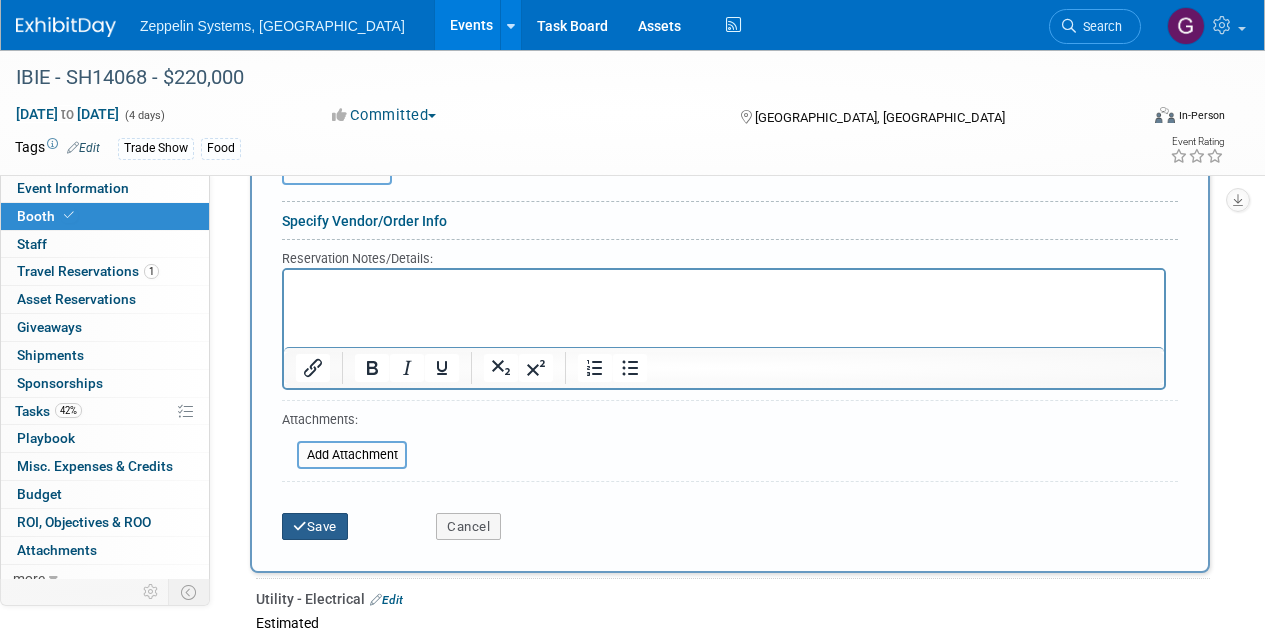 type on "$ 3,000.00" 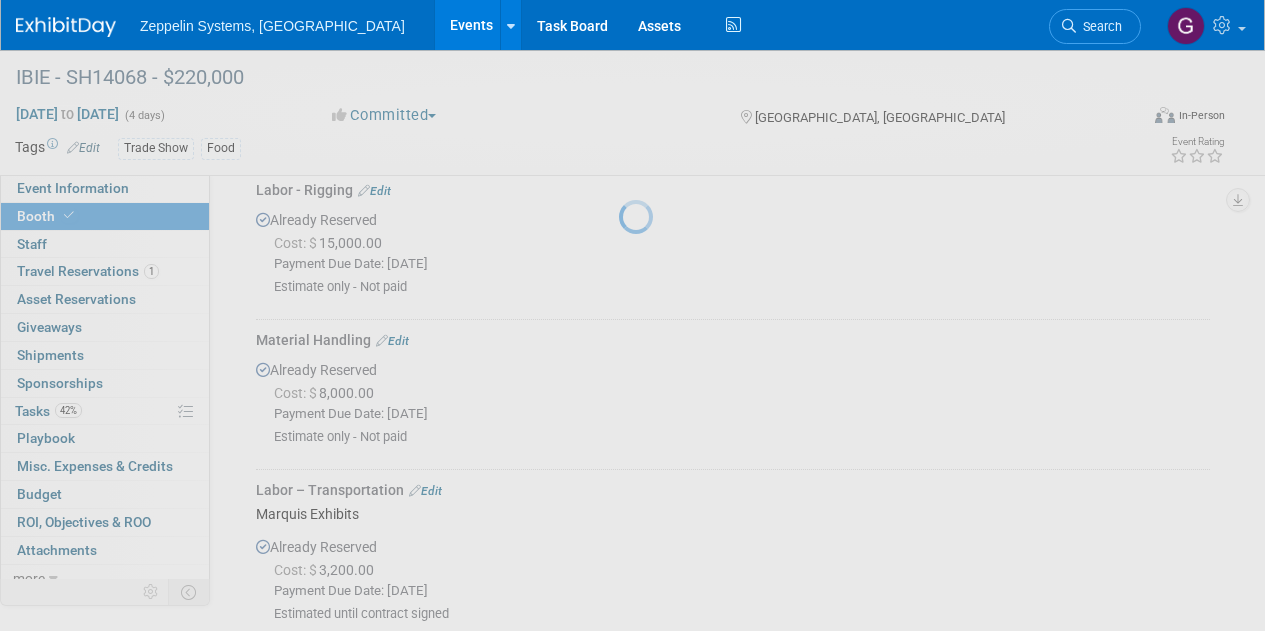 scroll, scrollTop: 2376, scrollLeft: 0, axis: vertical 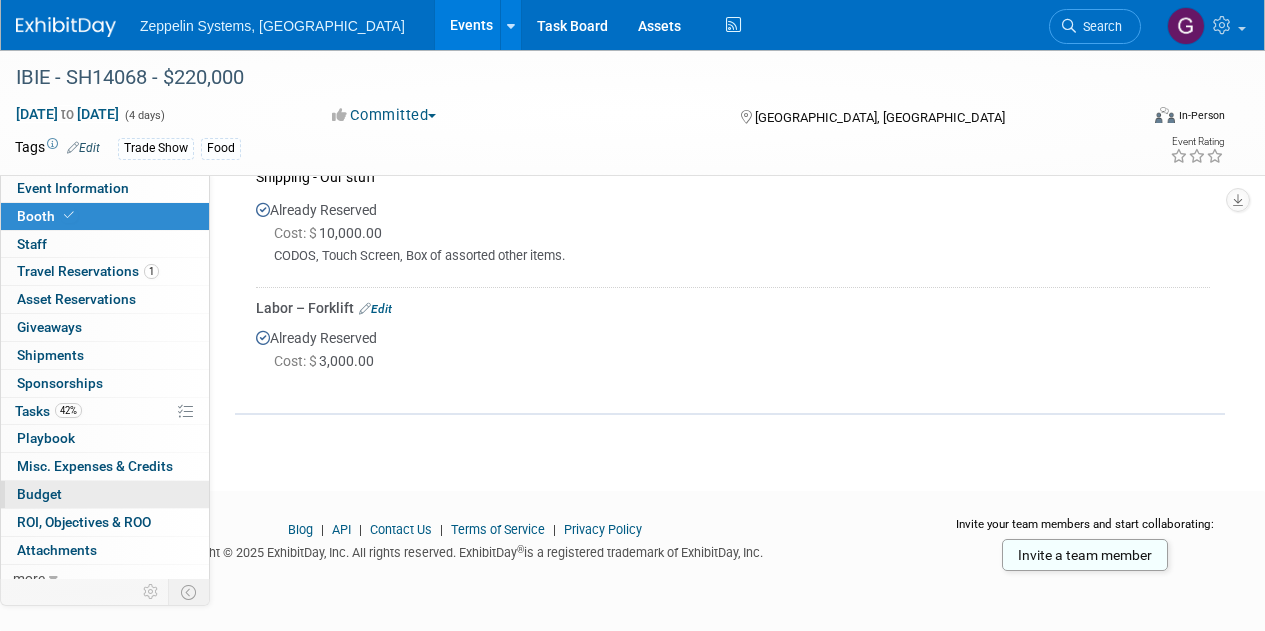 click on "Budget" at bounding box center (39, 494) 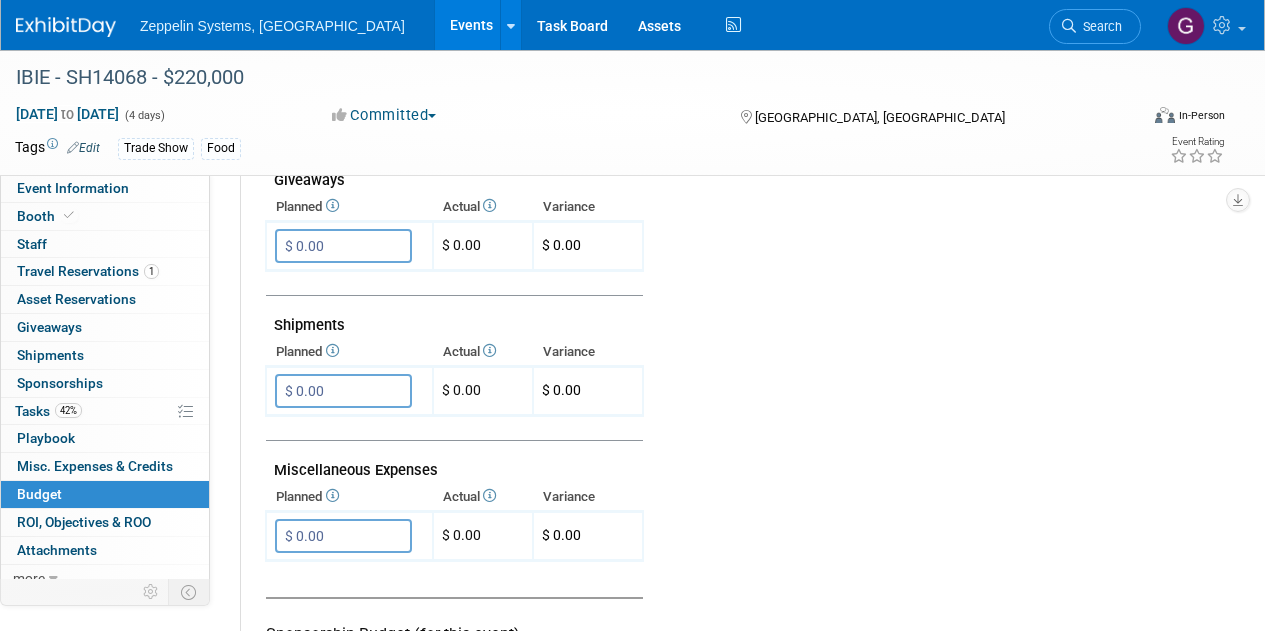 scroll, scrollTop: 1300, scrollLeft: 0, axis: vertical 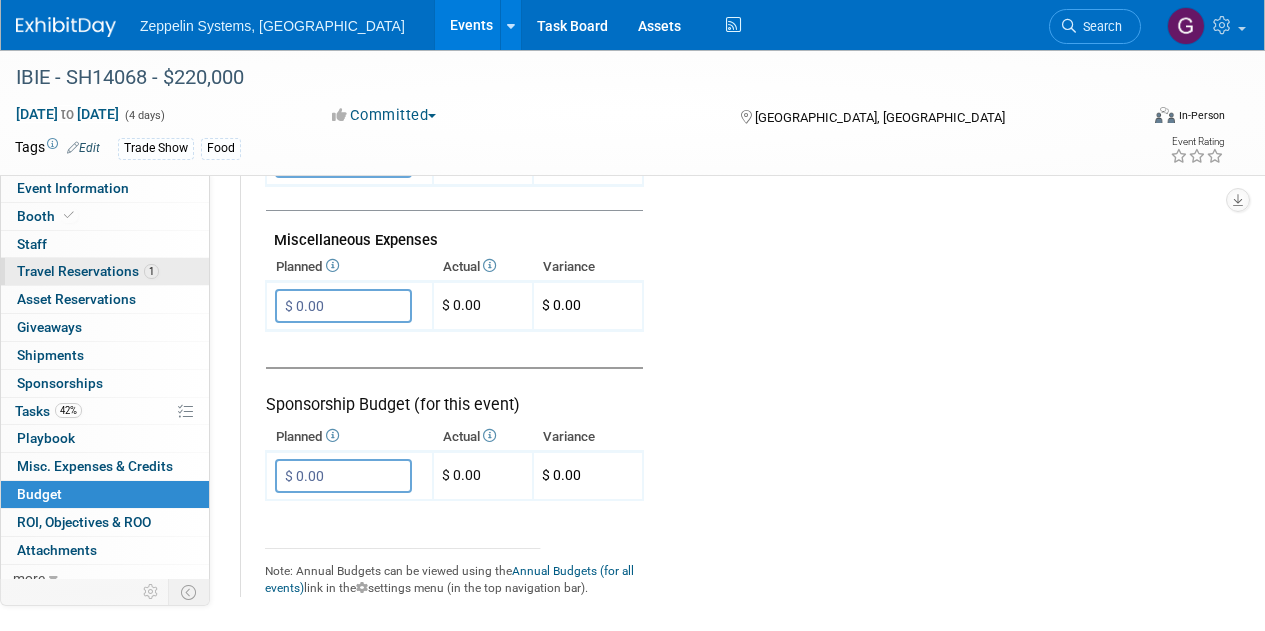 click on "Travel Reservations 1" at bounding box center [88, 271] 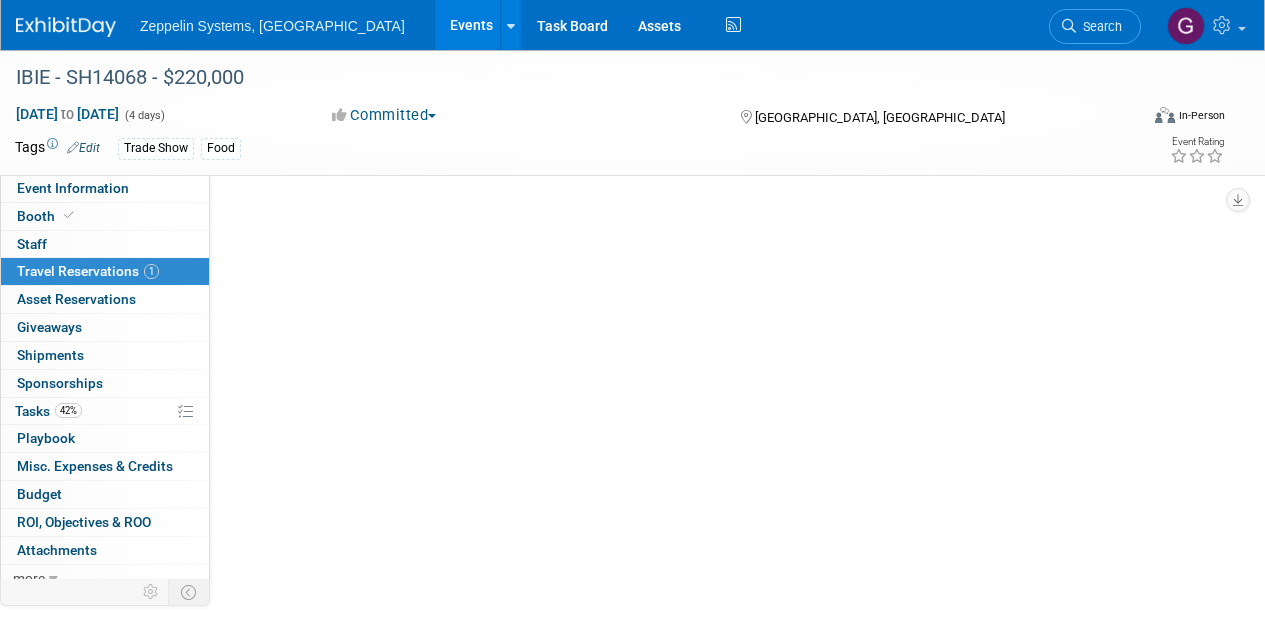 scroll, scrollTop: 0, scrollLeft: 0, axis: both 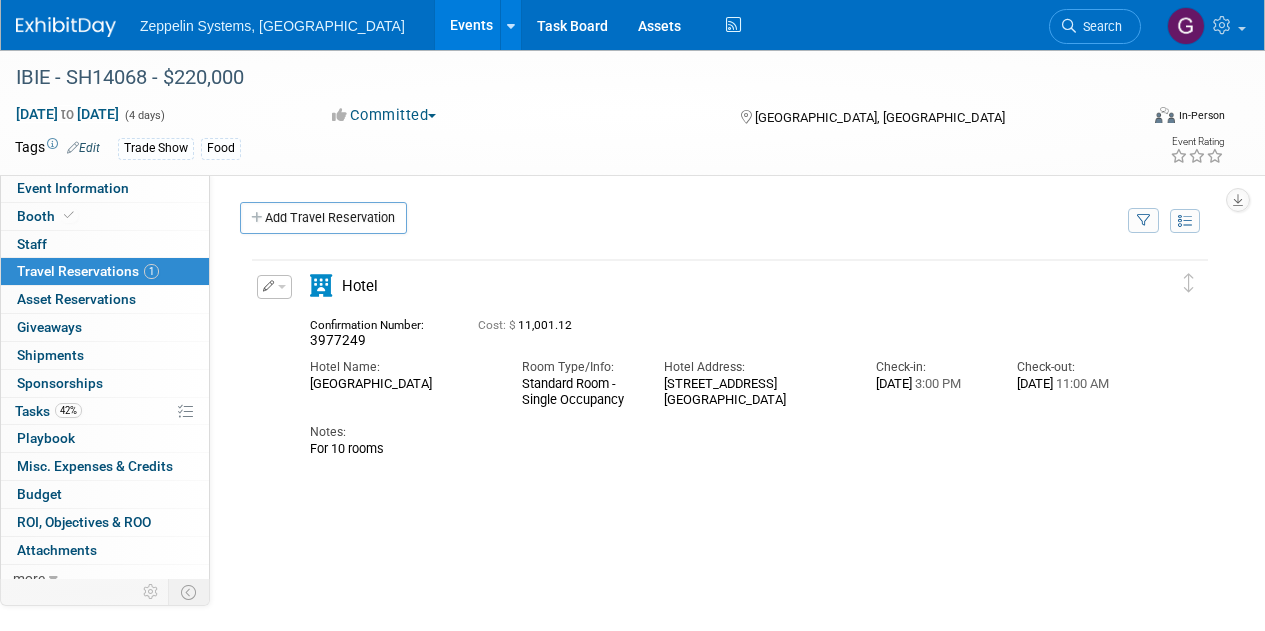 click at bounding box center (274, 287) 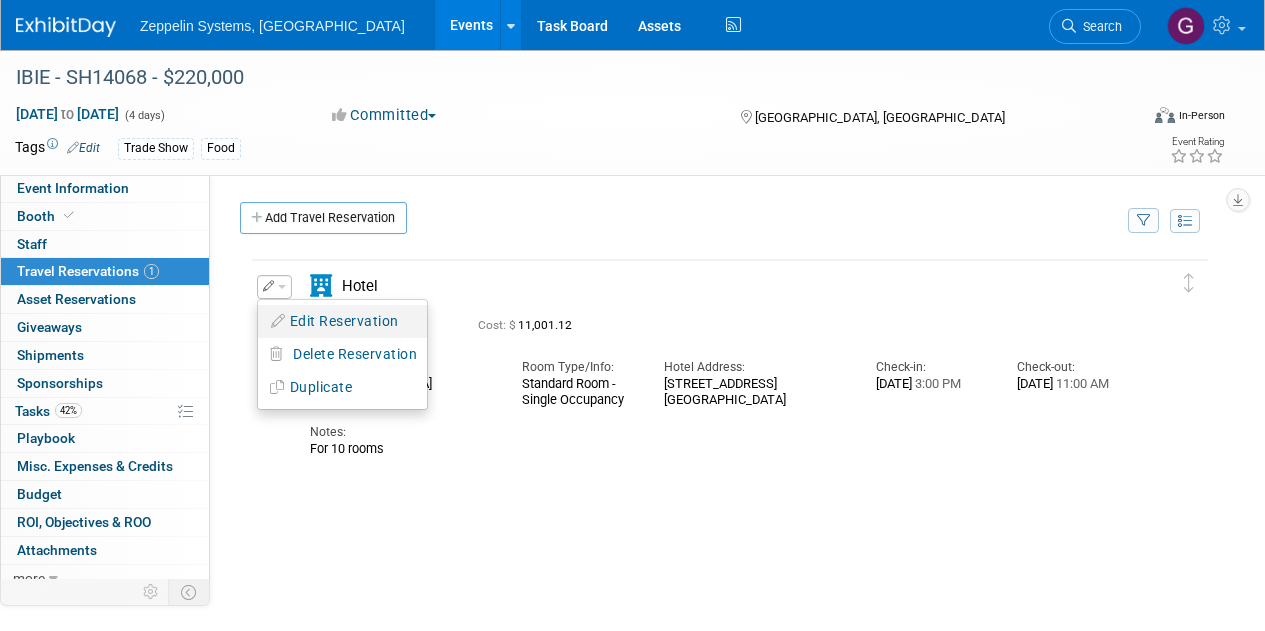 click on "Edit Reservation" at bounding box center [342, 321] 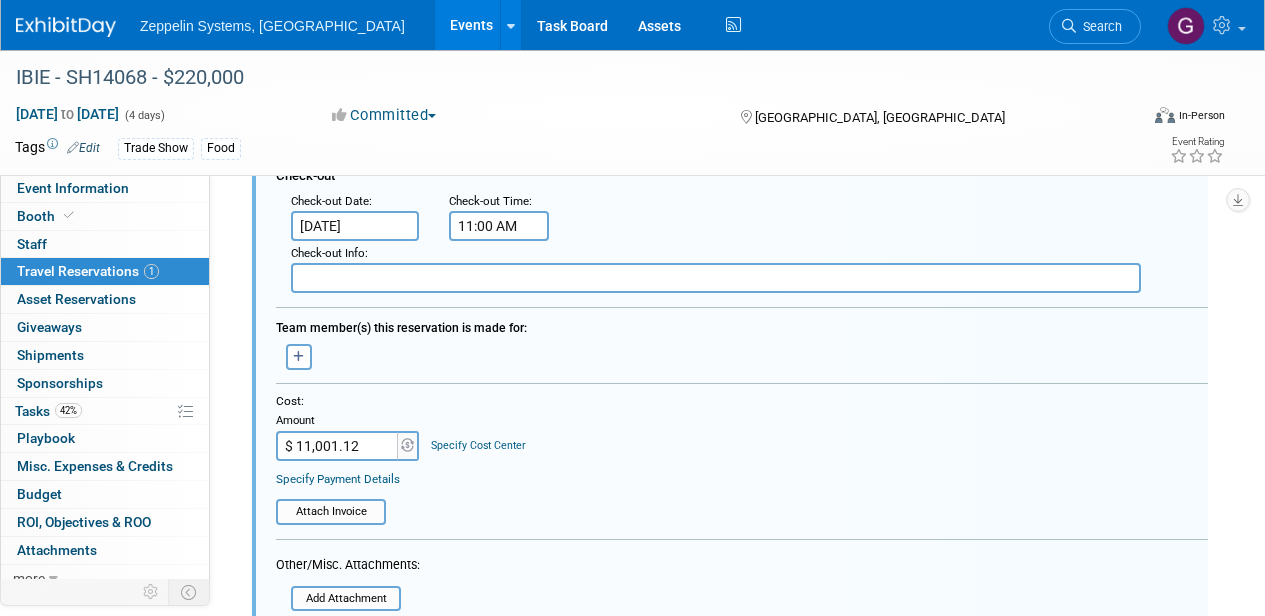 scroll, scrollTop: 533, scrollLeft: 0, axis: vertical 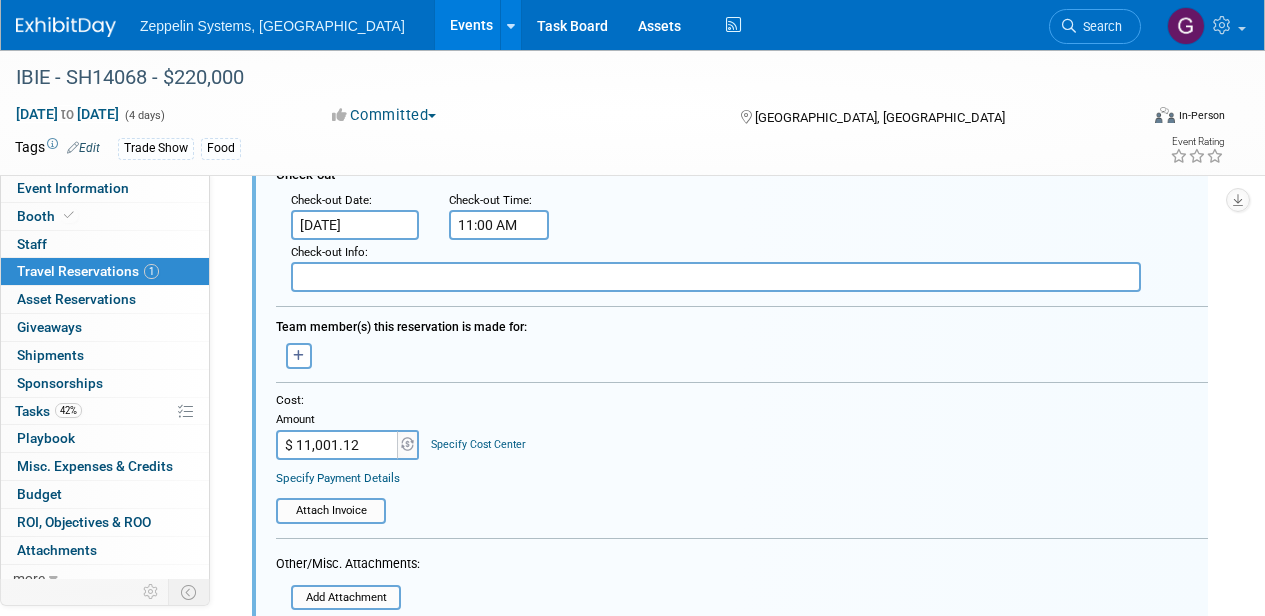 click on "$ 11,001.12" at bounding box center (338, 445) 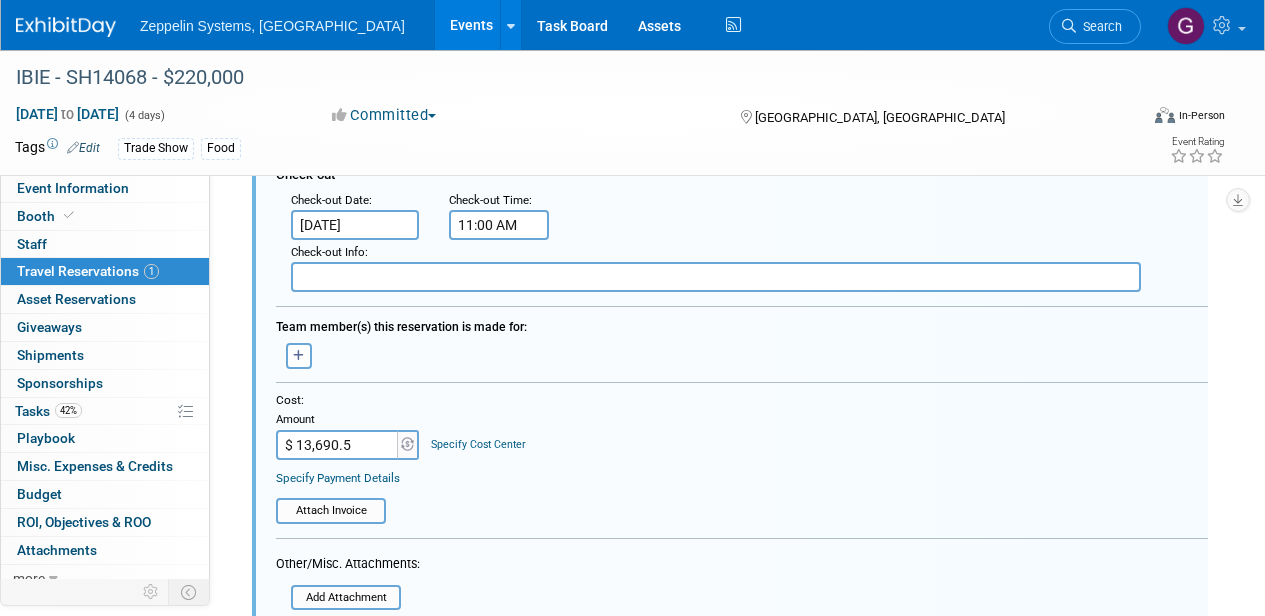 type on "$ 13,690.54" 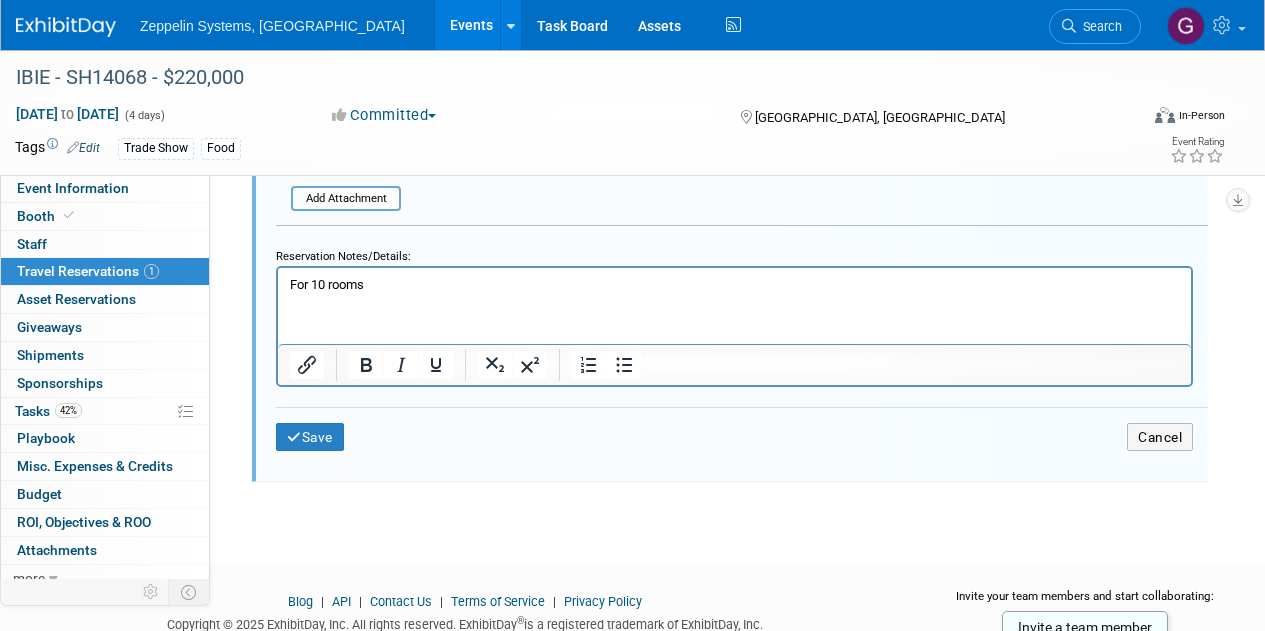 scroll, scrollTop: 933, scrollLeft: 0, axis: vertical 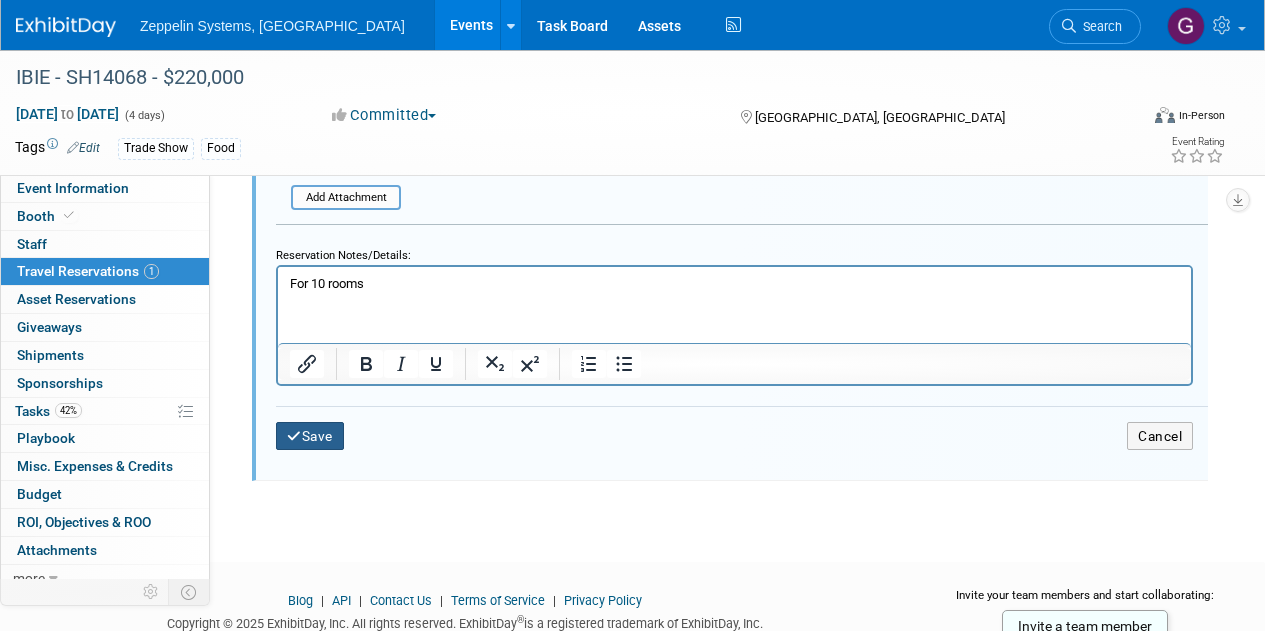 click on "Save" at bounding box center (310, 436) 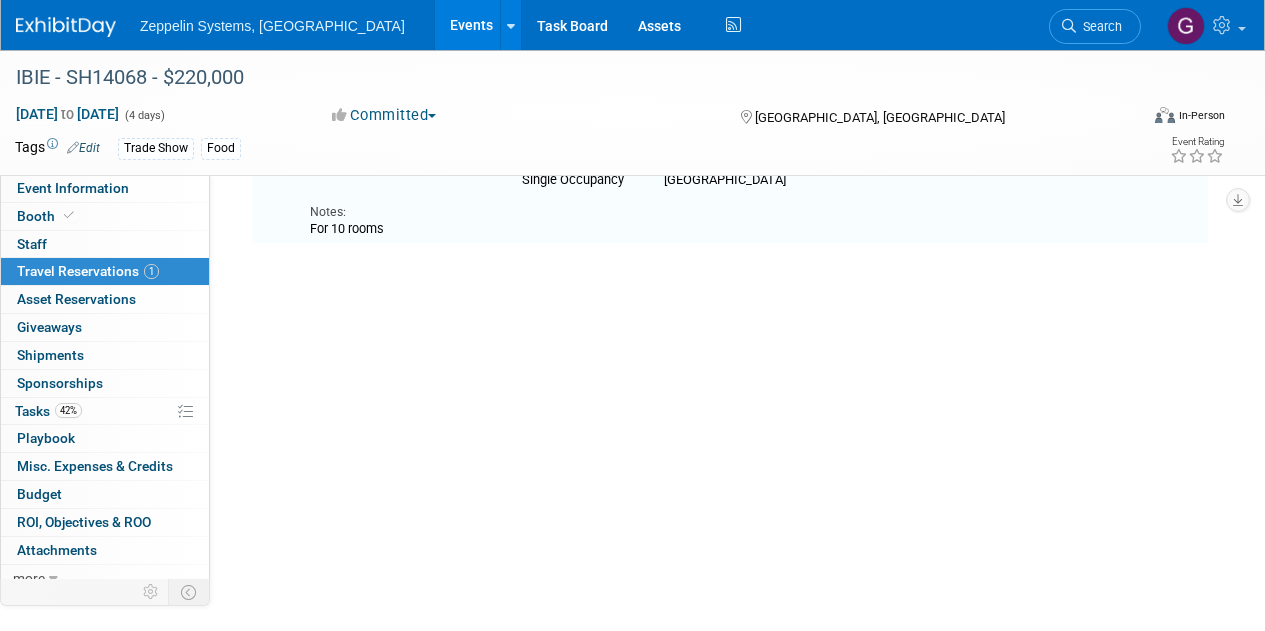 scroll, scrollTop: 33, scrollLeft: 0, axis: vertical 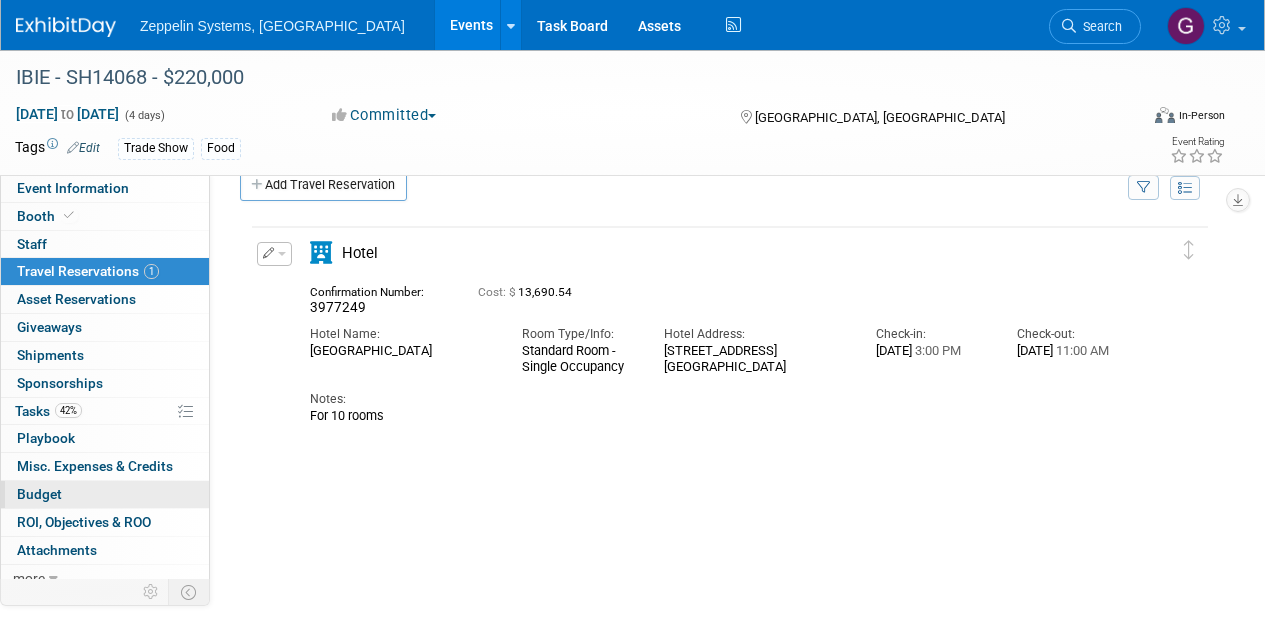 click on "Budget" at bounding box center (39, 494) 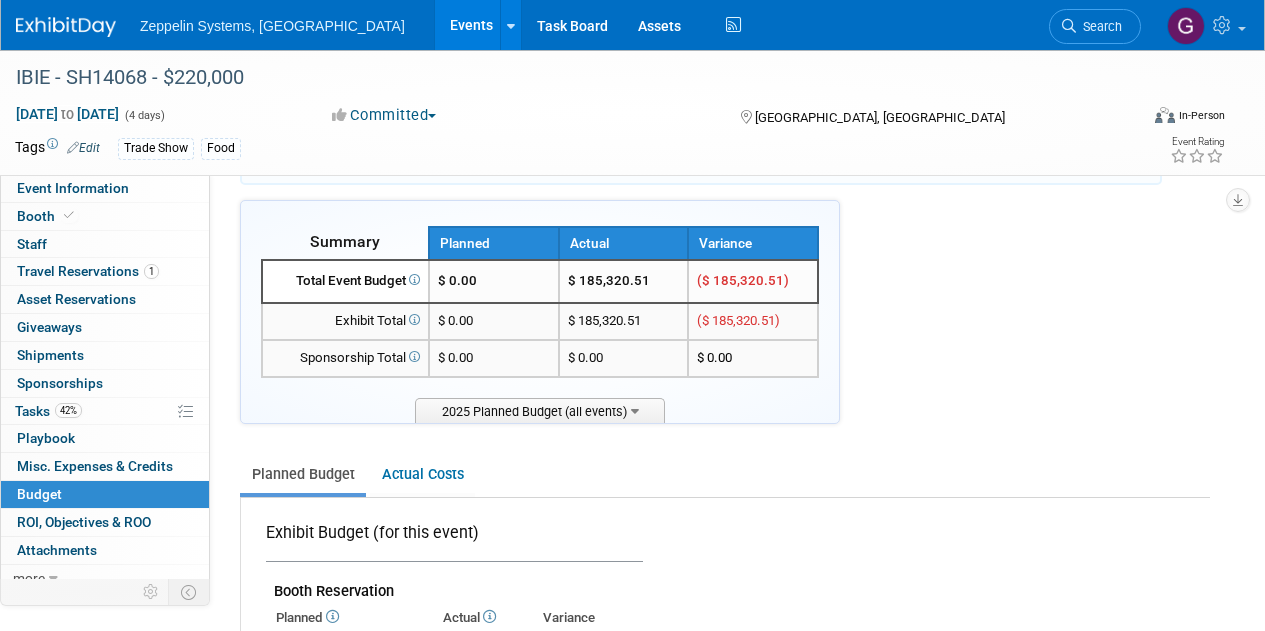 scroll, scrollTop: 100, scrollLeft: 0, axis: vertical 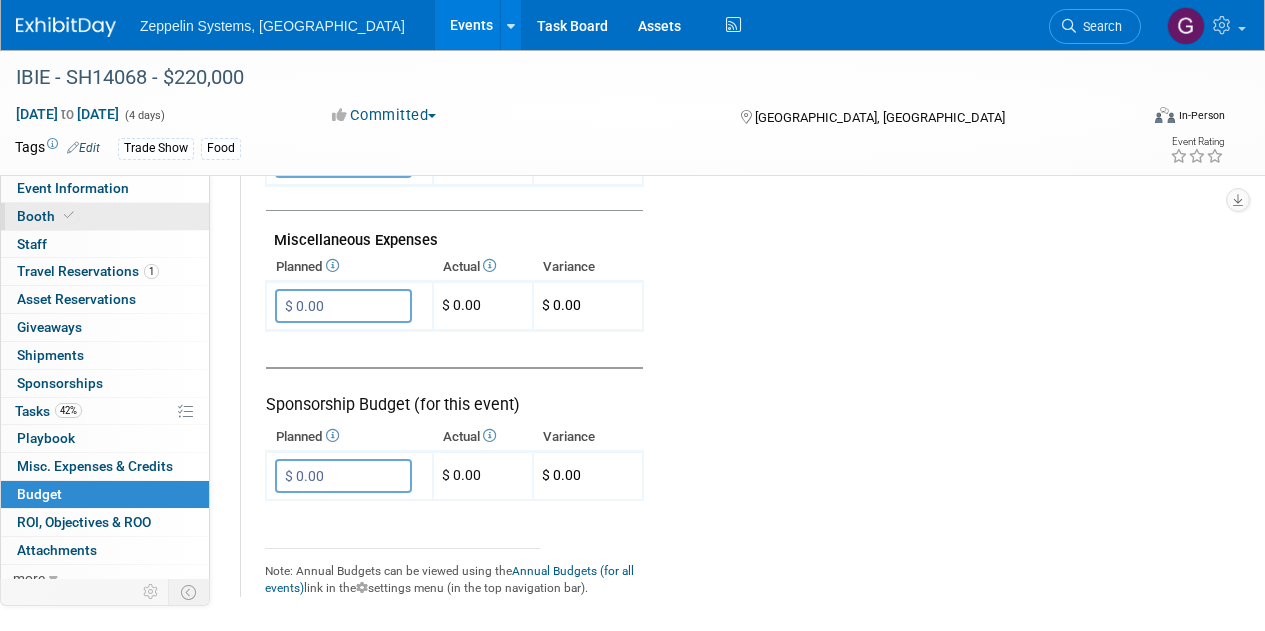 click on "Booth" at bounding box center [105, 216] 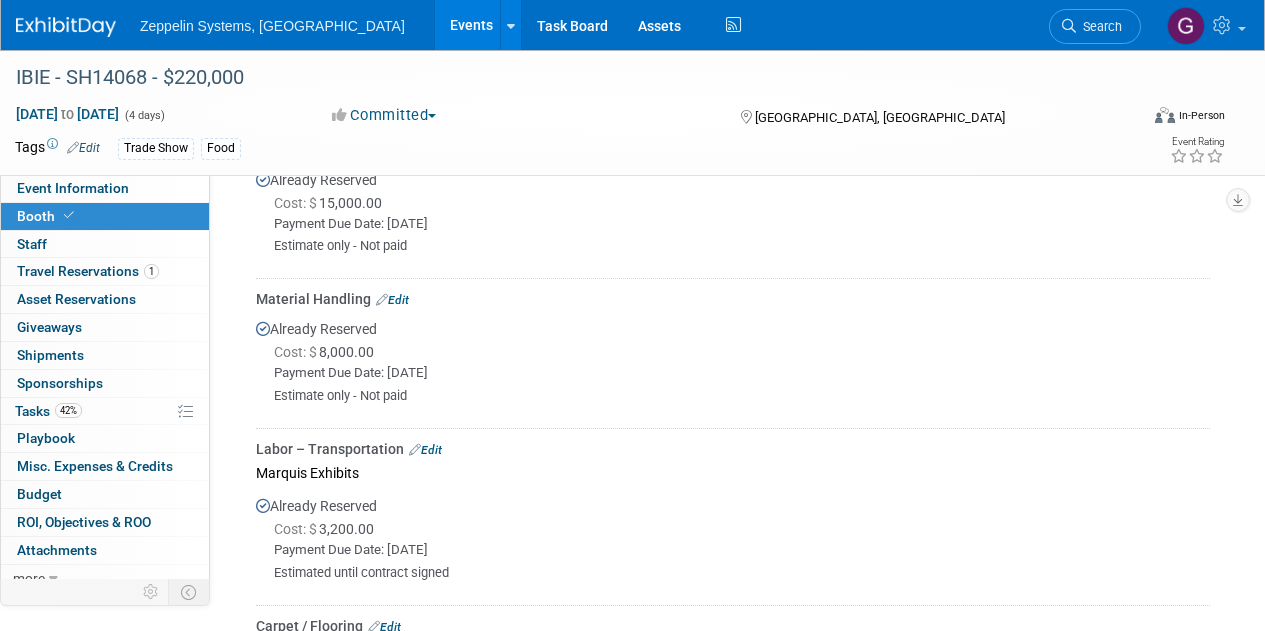 scroll, scrollTop: 476, scrollLeft: 0, axis: vertical 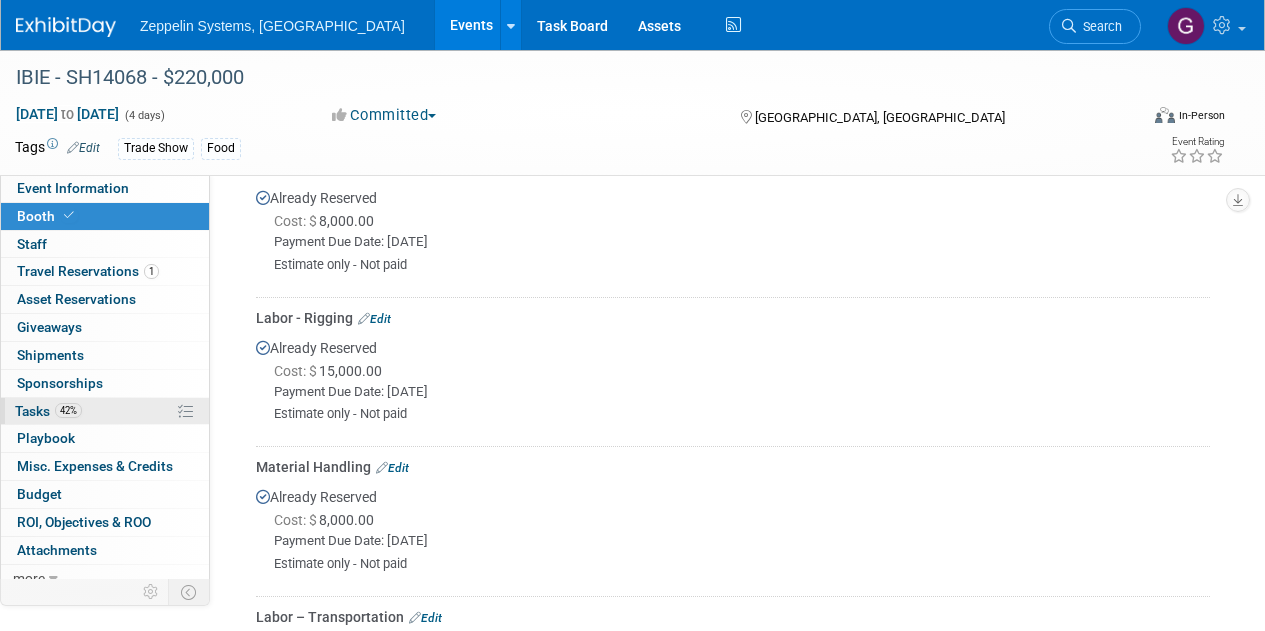 click on "42%
Tasks 42%" at bounding box center (105, 411) 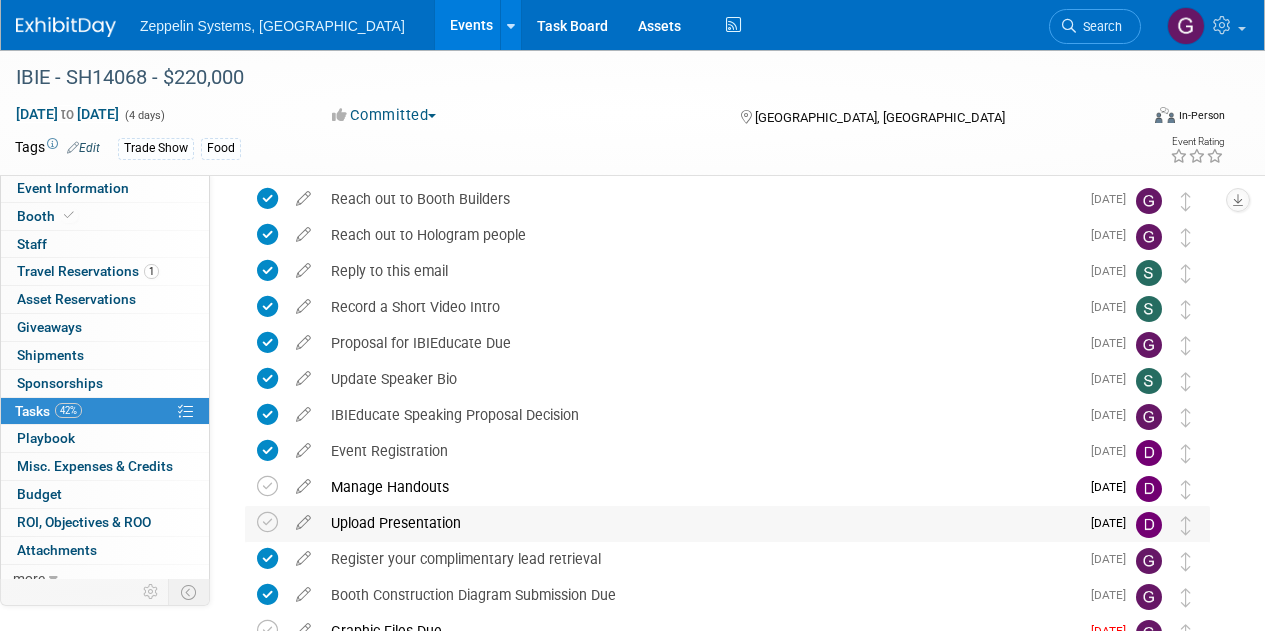 scroll, scrollTop: 0, scrollLeft: 0, axis: both 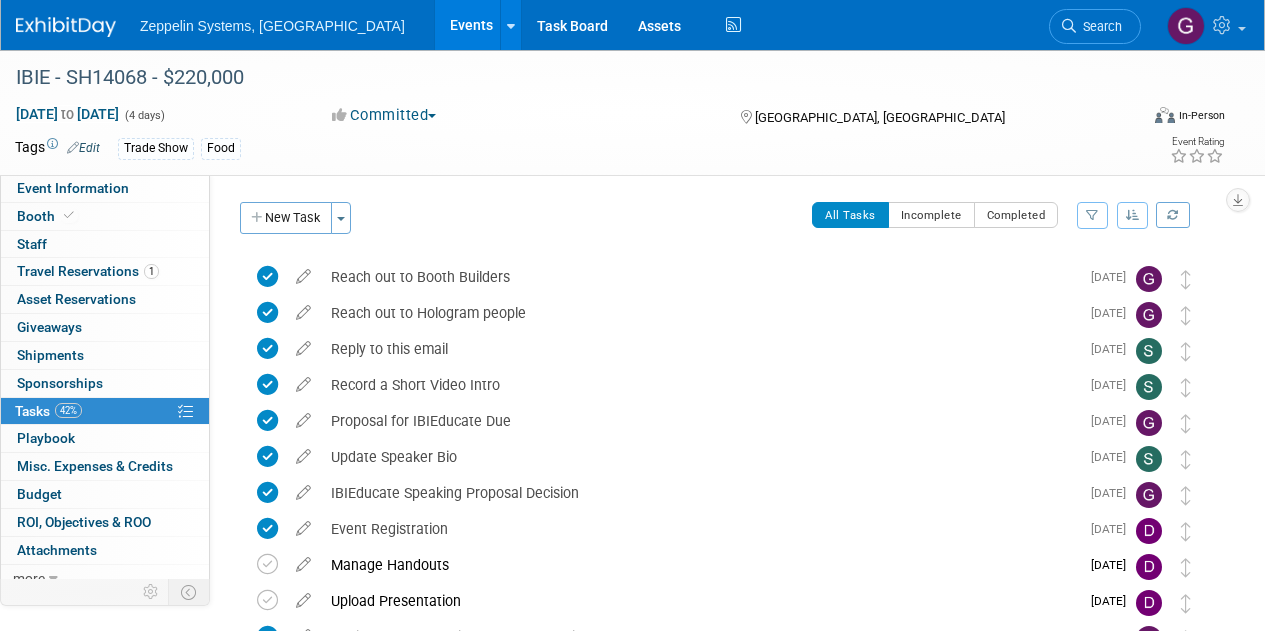 click on "Events" at bounding box center [471, 25] 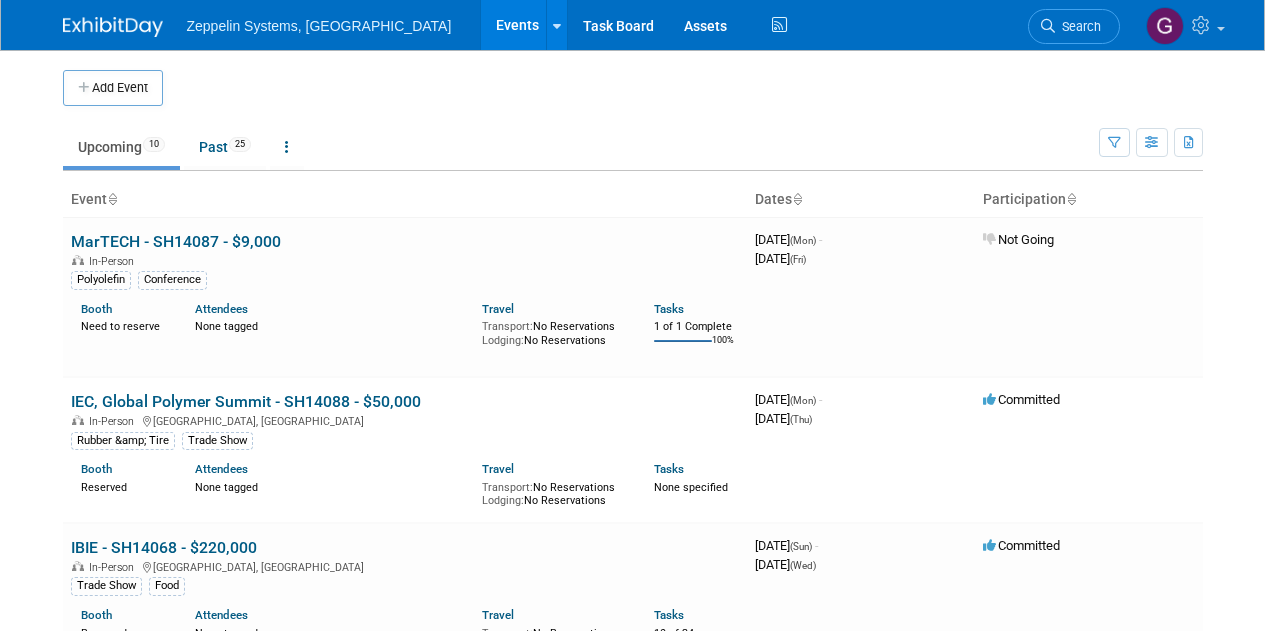 scroll, scrollTop: 0, scrollLeft: 0, axis: both 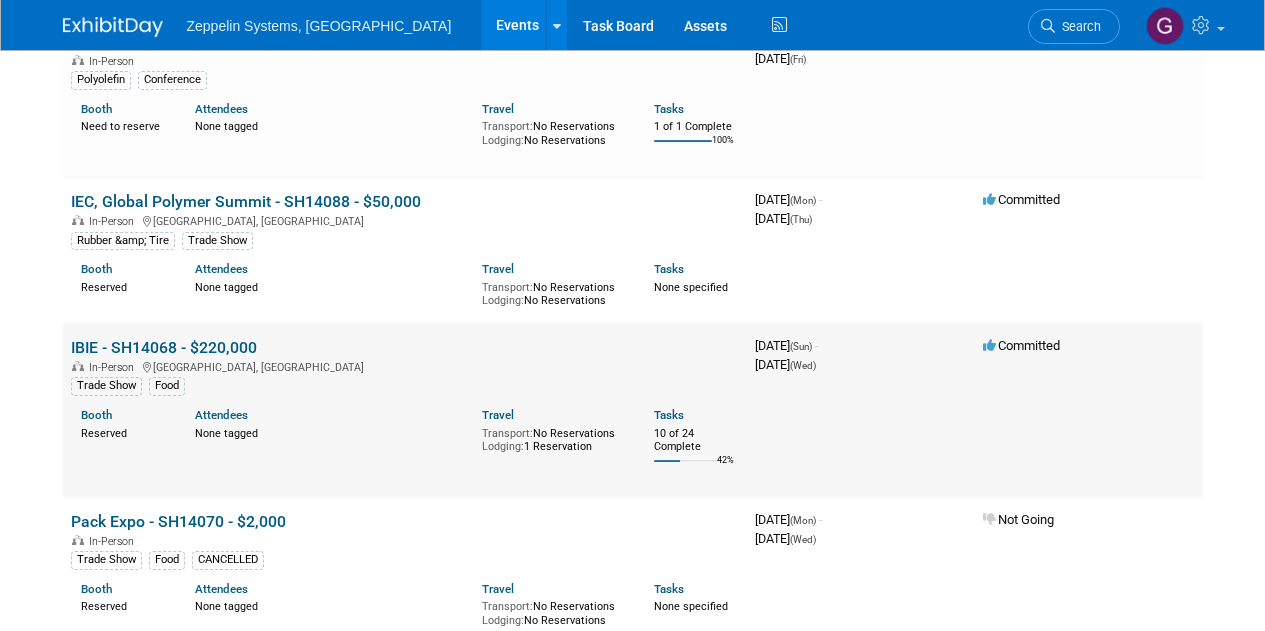 click on "IBIE - SH14068 - $220,000" at bounding box center [164, 347] 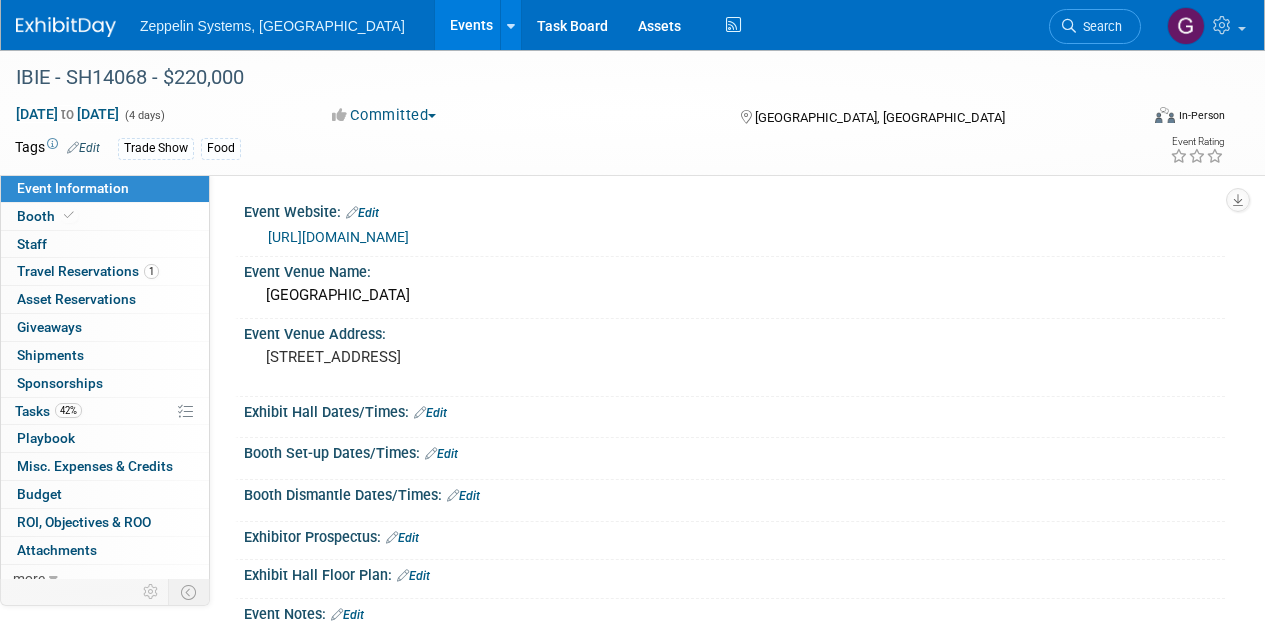 scroll, scrollTop: 0, scrollLeft: 0, axis: both 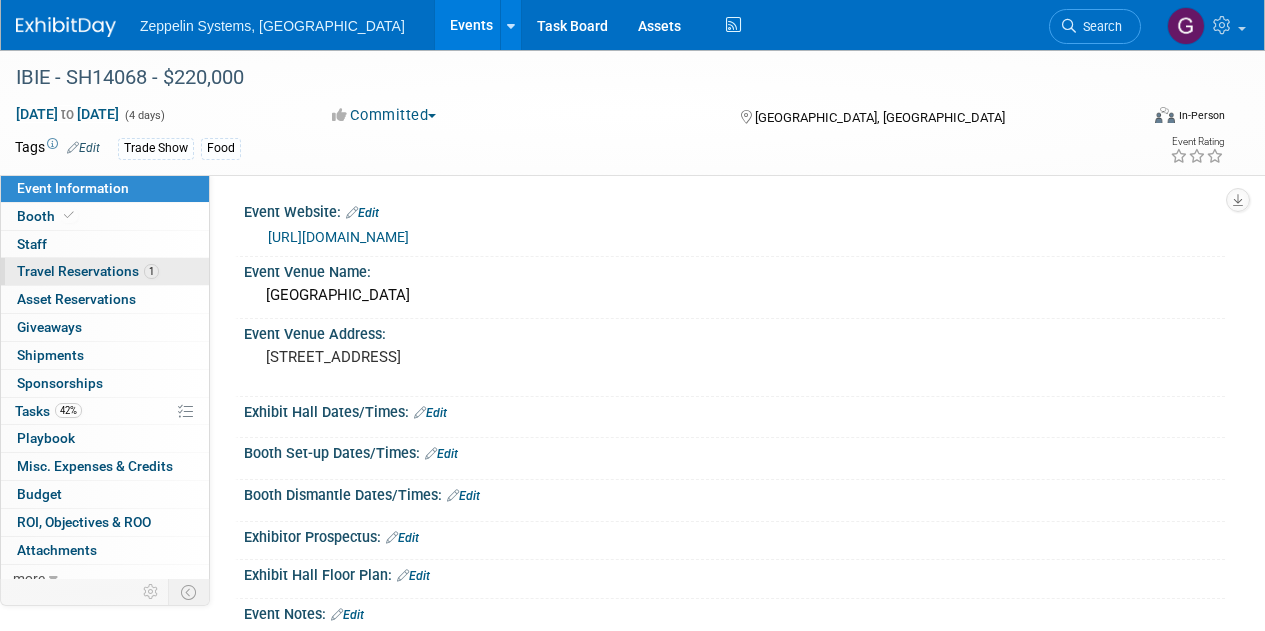 click on "Travel Reservations 1" at bounding box center [88, 271] 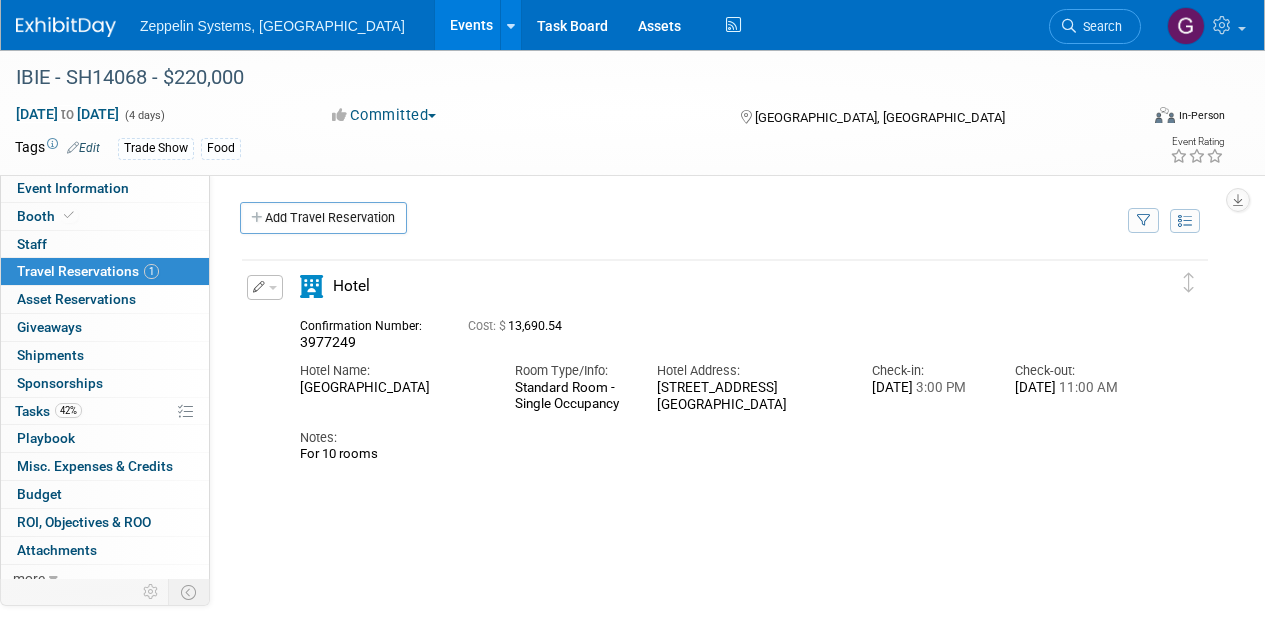 click on "Add Travel Reservation" at bounding box center (323, 218) 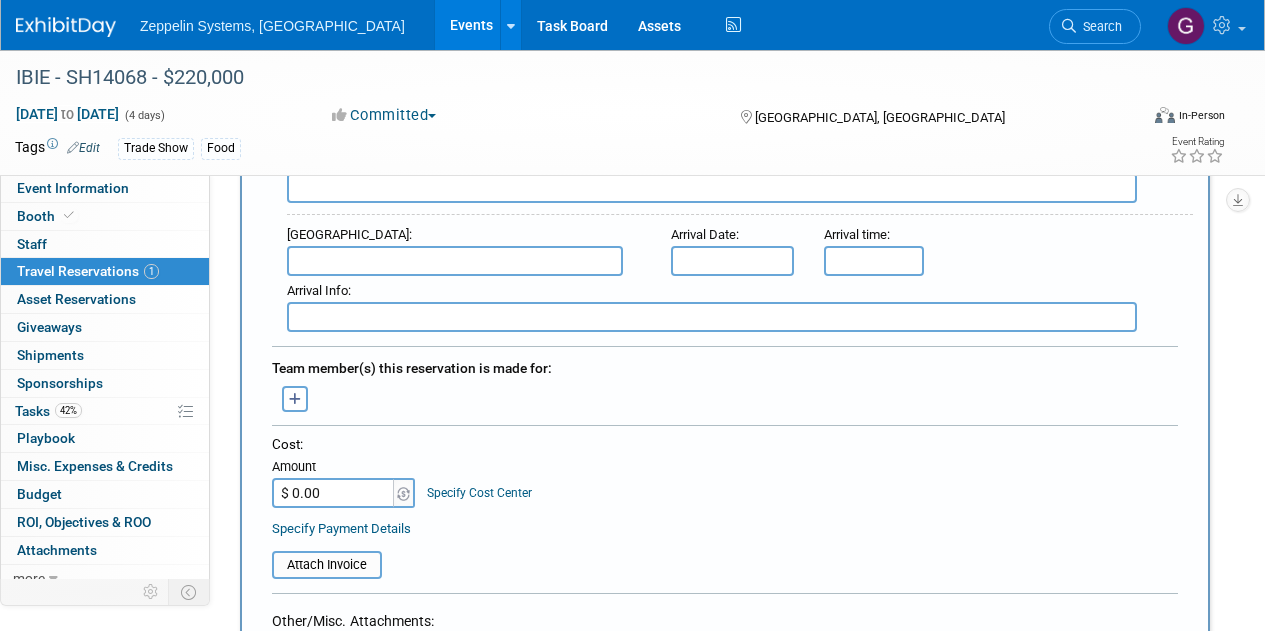 scroll, scrollTop: 800, scrollLeft: 0, axis: vertical 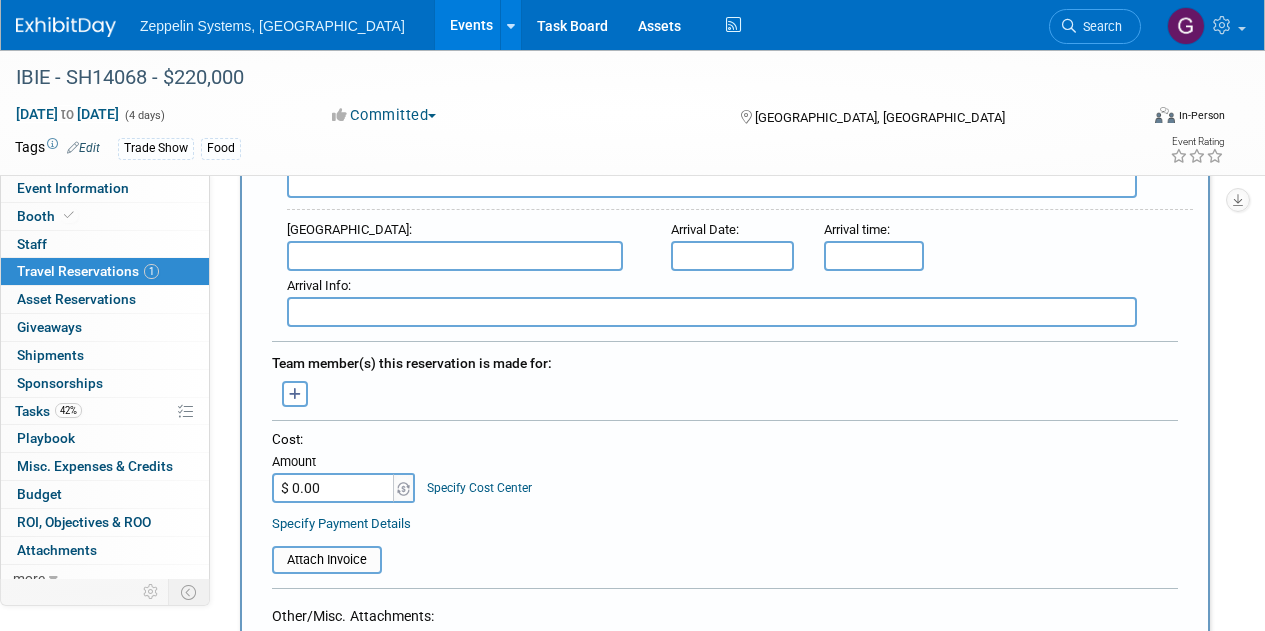 click on "Cost:
Amount
$ 0.00
Specify Cost Center
Cost Center
-- Not Specified --" at bounding box center [725, 482] 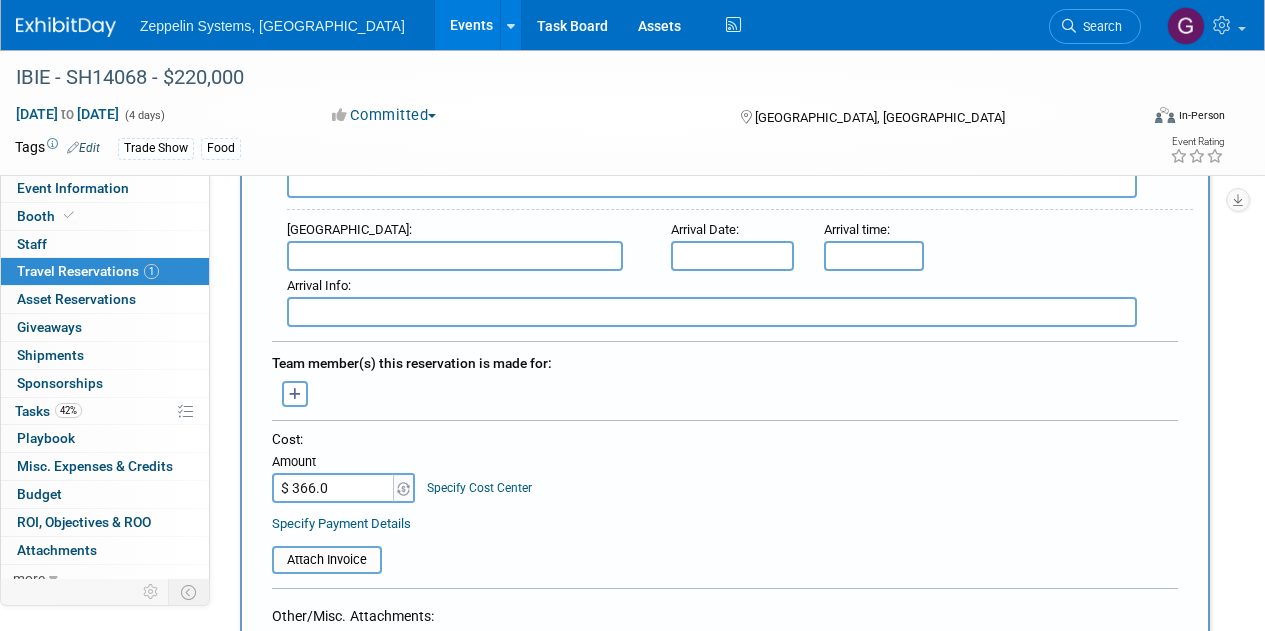 type on "$ 366.09" 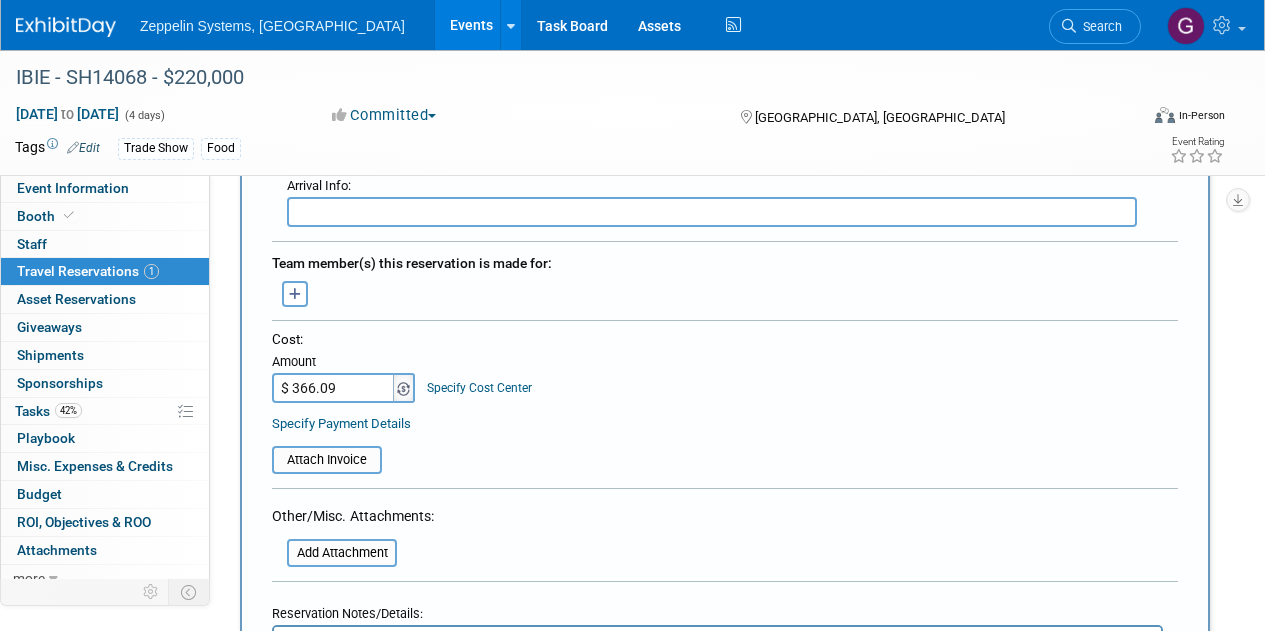 scroll, scrollTop: 1000, scrollLeft: 0, axis: vertical 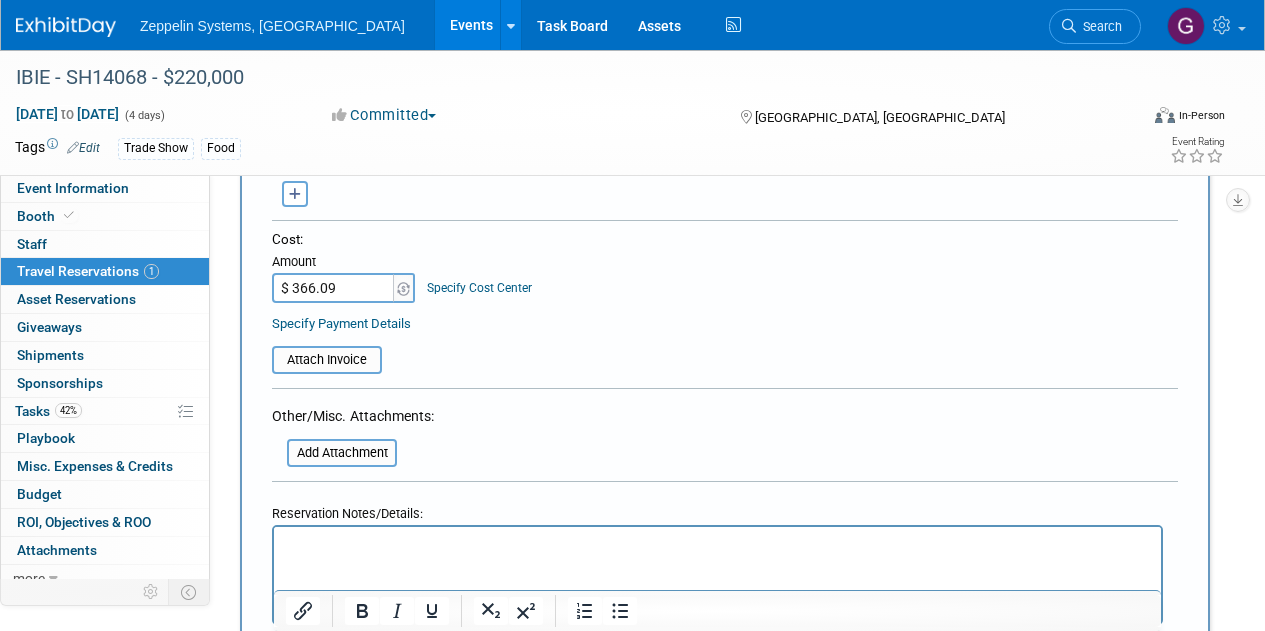 click at bounding box center (717, 540) 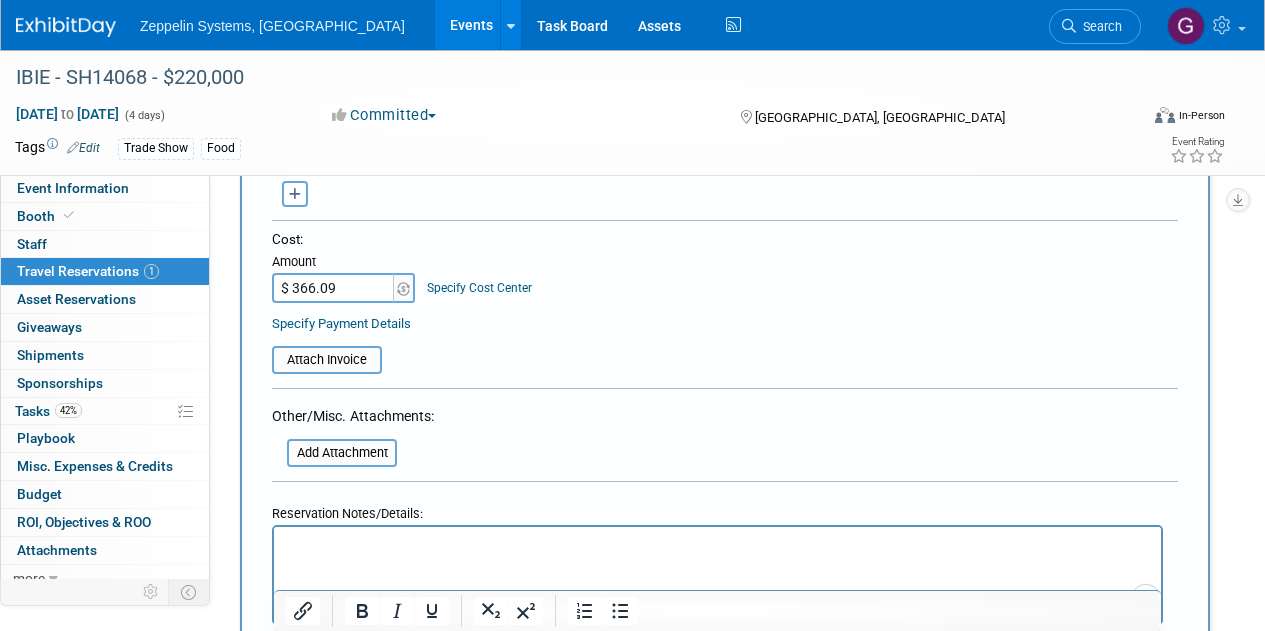 click at bounding box center [717, 540] 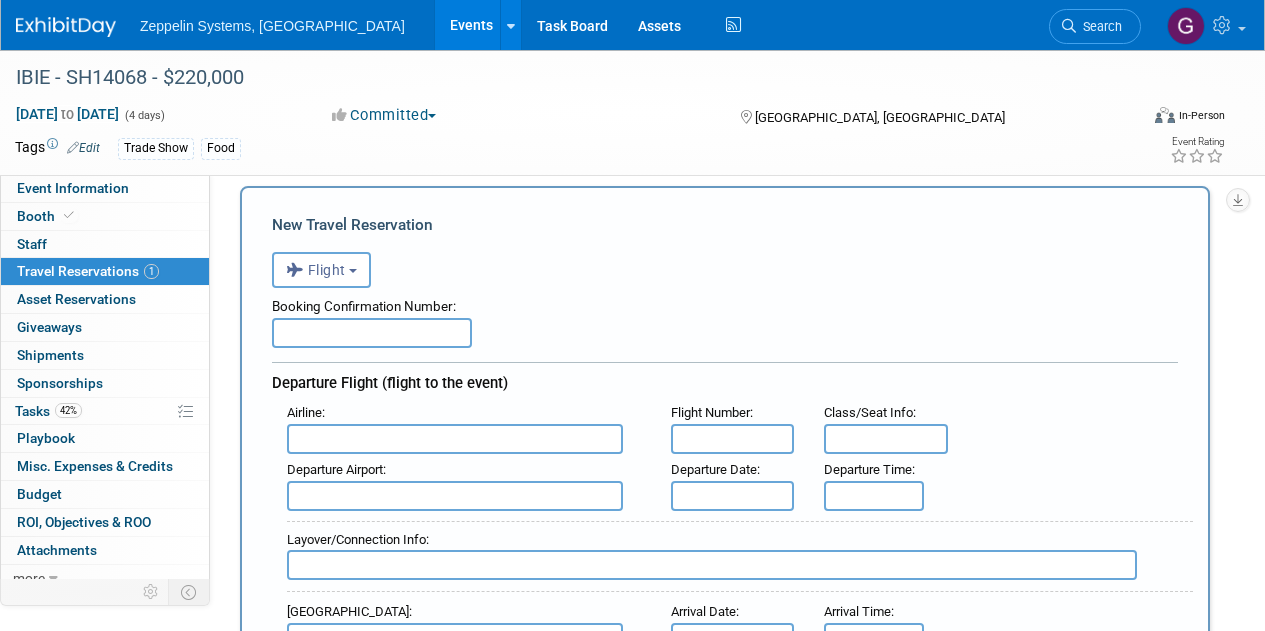 scroll, scrollTop: 0, scrollLeft: 0, axis: both 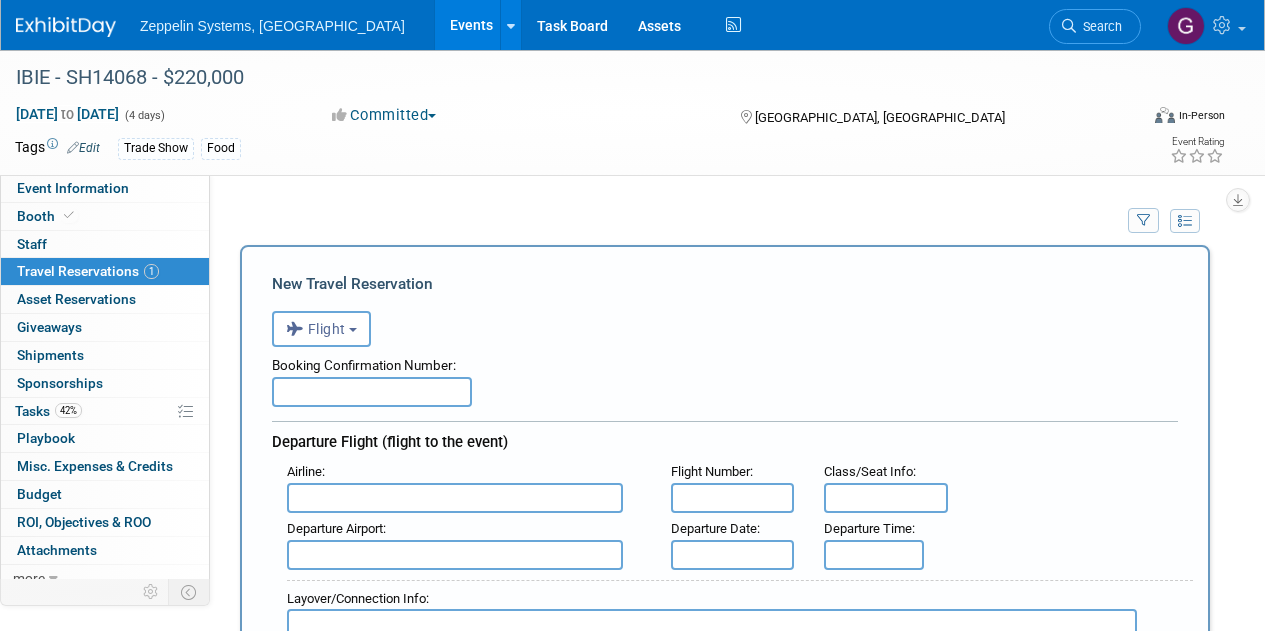 click at bounding box center (372, 392) 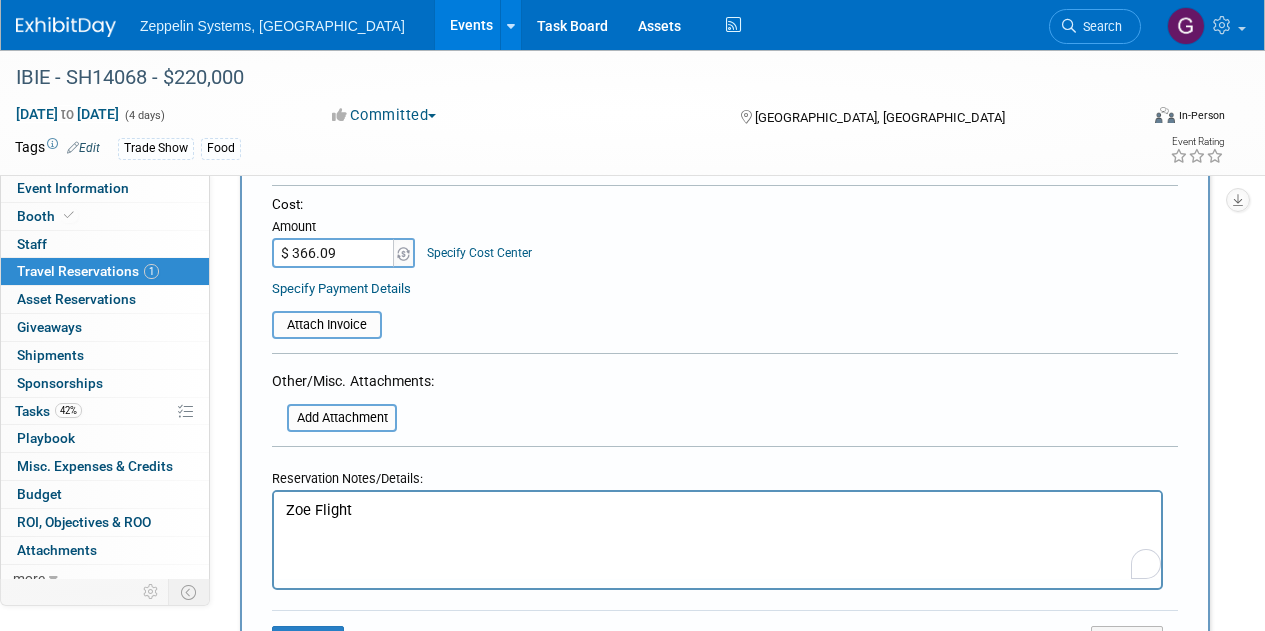 scroll, scrollTop: 1300, scrollLeft: 0, axis: vertical 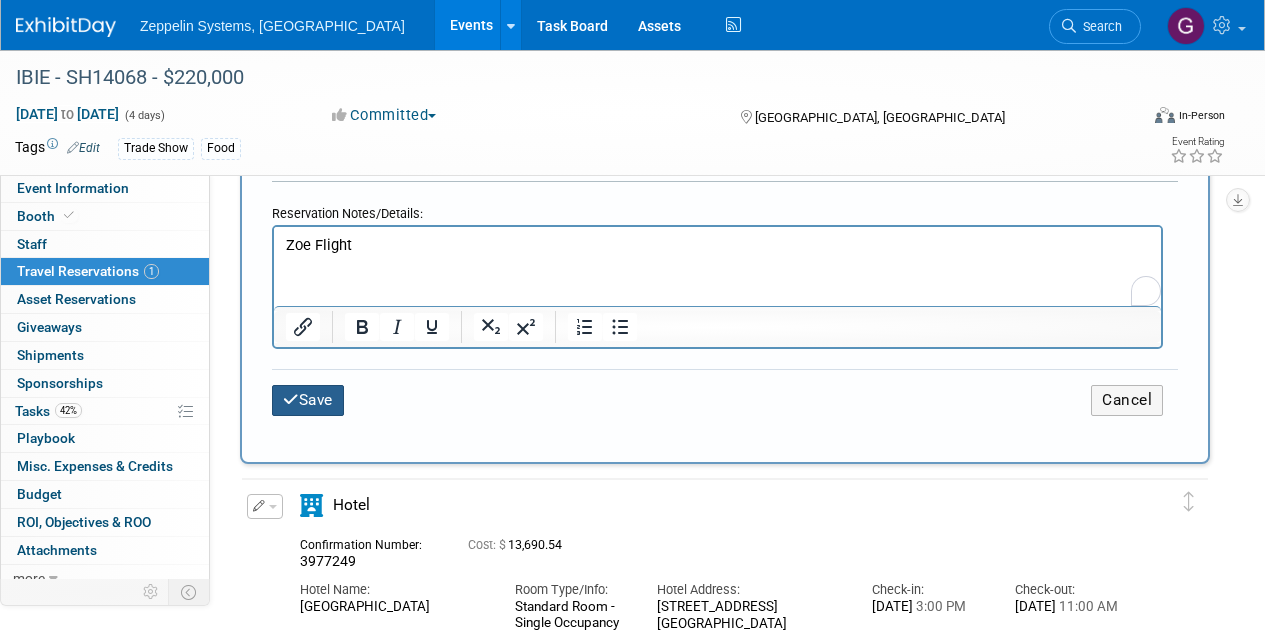 type on "QEKWZM" 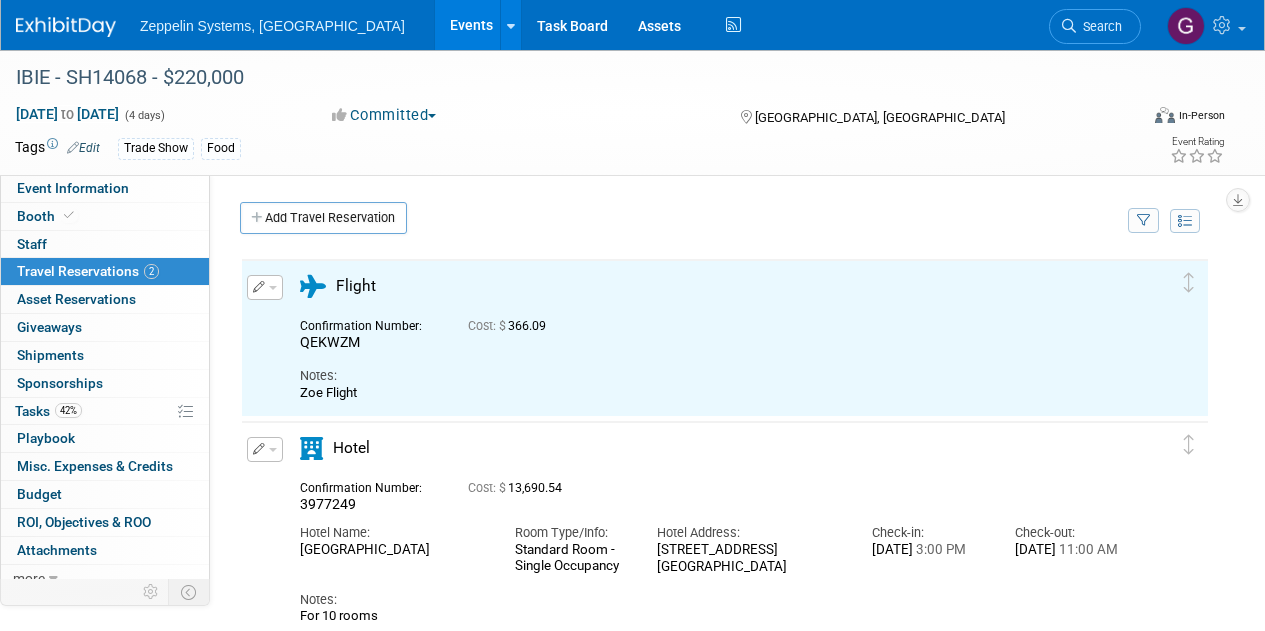 scroll, scrollTop: 0, scrollLeft: 0, axis: both 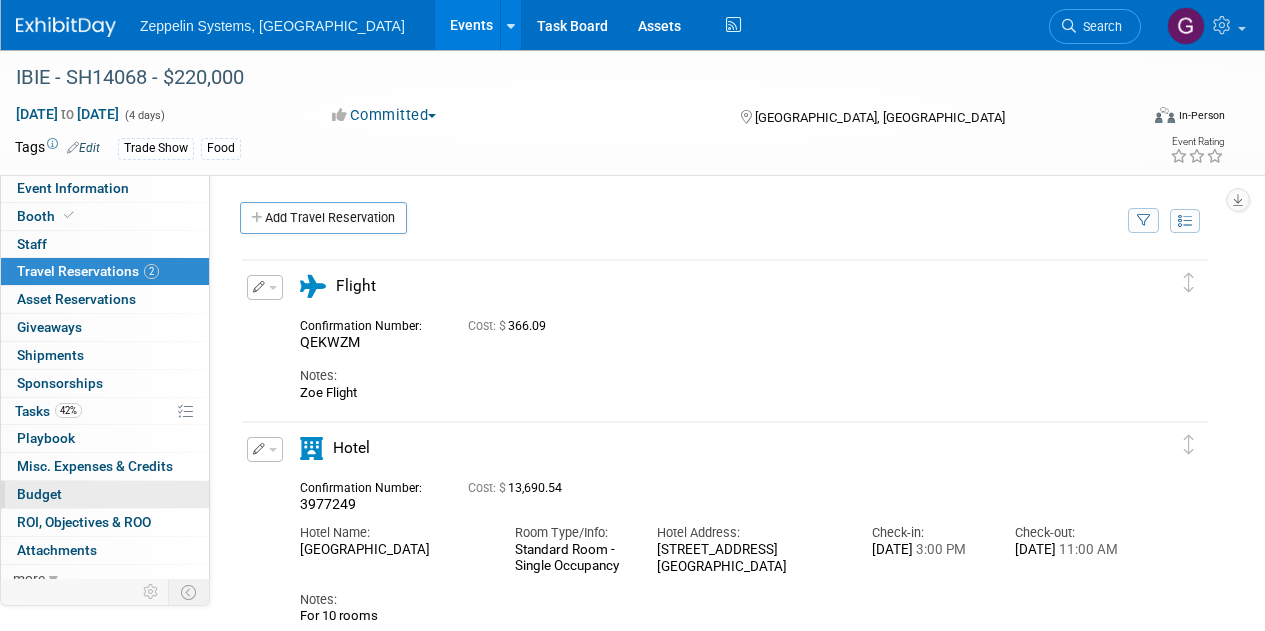 click on "Budget" at bounding box center (105, 494) 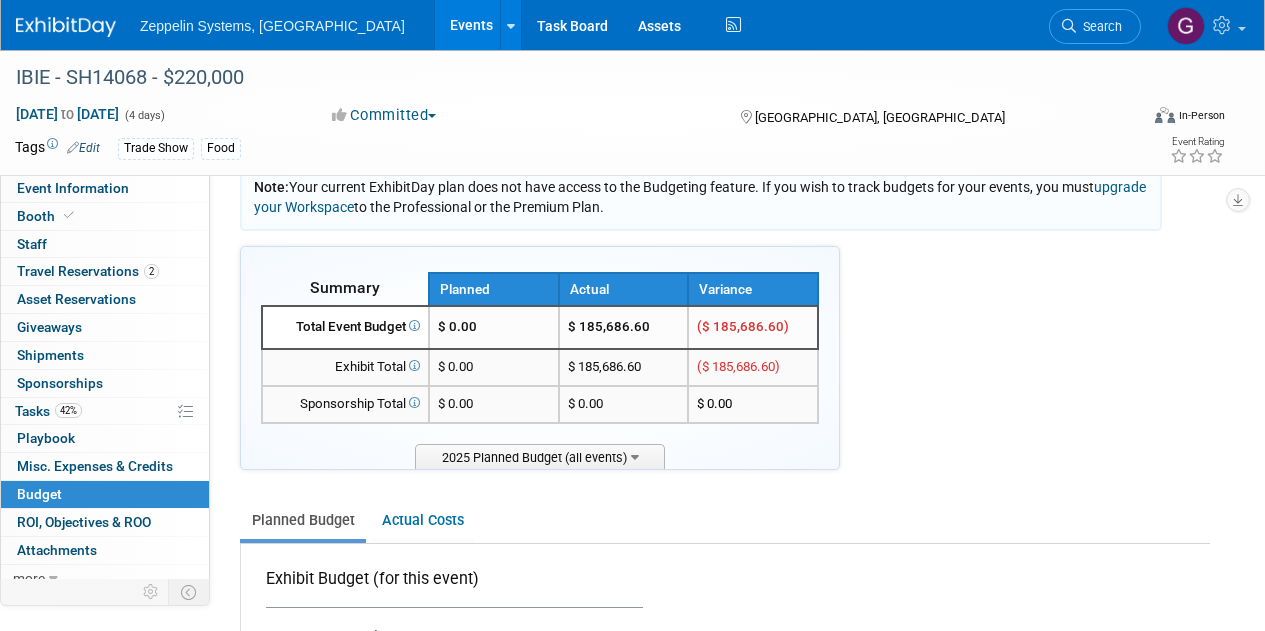 scroll, scrollTop: 0, scrollLeft: 0, axis: both 